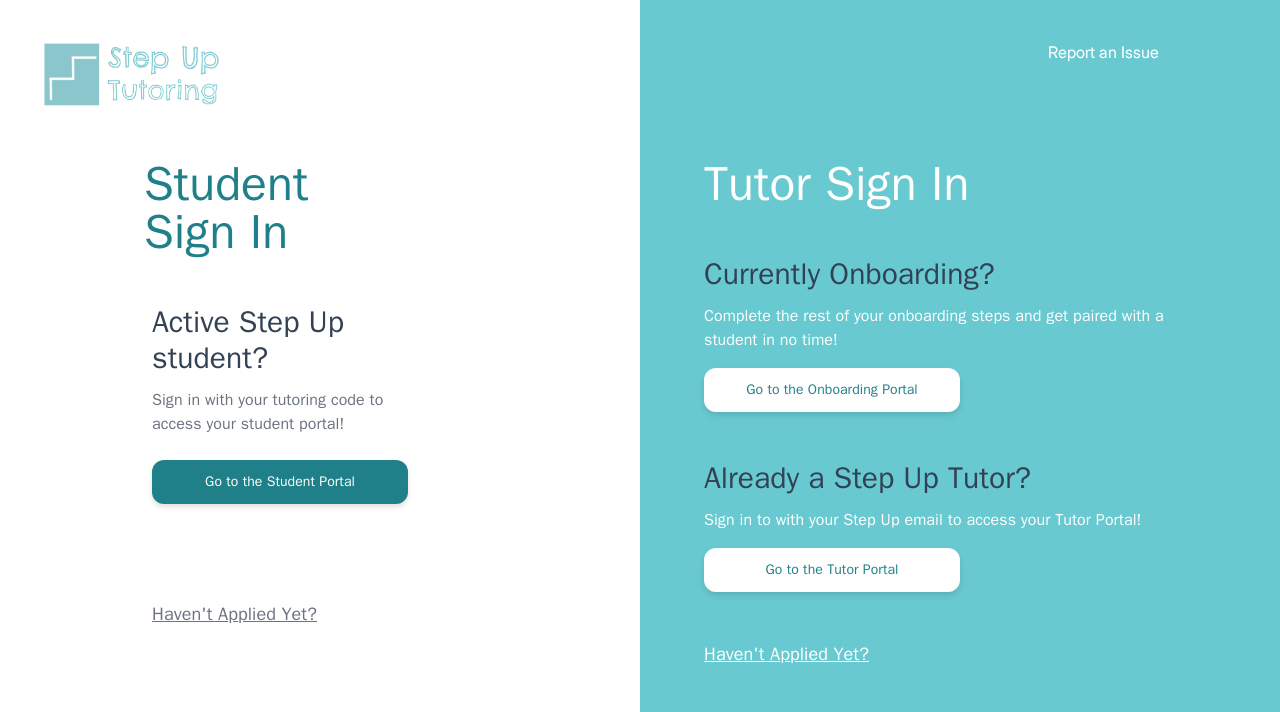 scroll, scrollTop: 0, scrollLeft: 0, axis: both 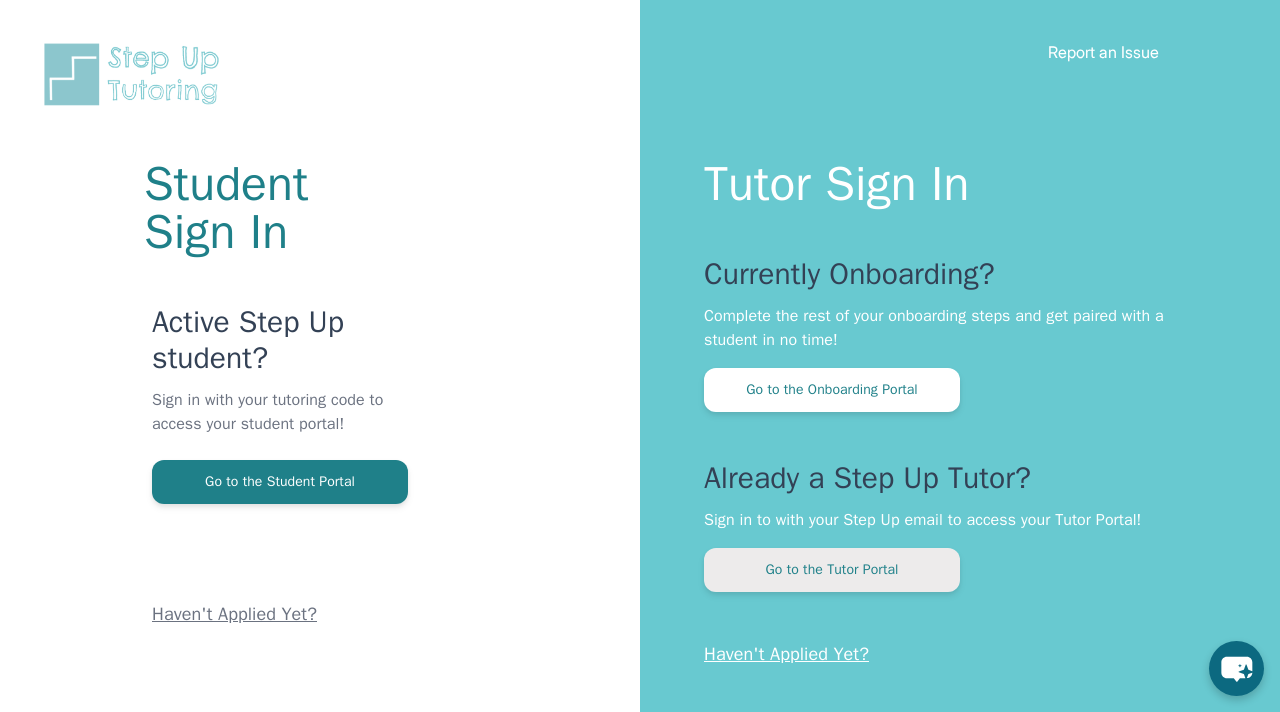 click on "Go to the Tutor Portal" at bounding box center (832, 570) 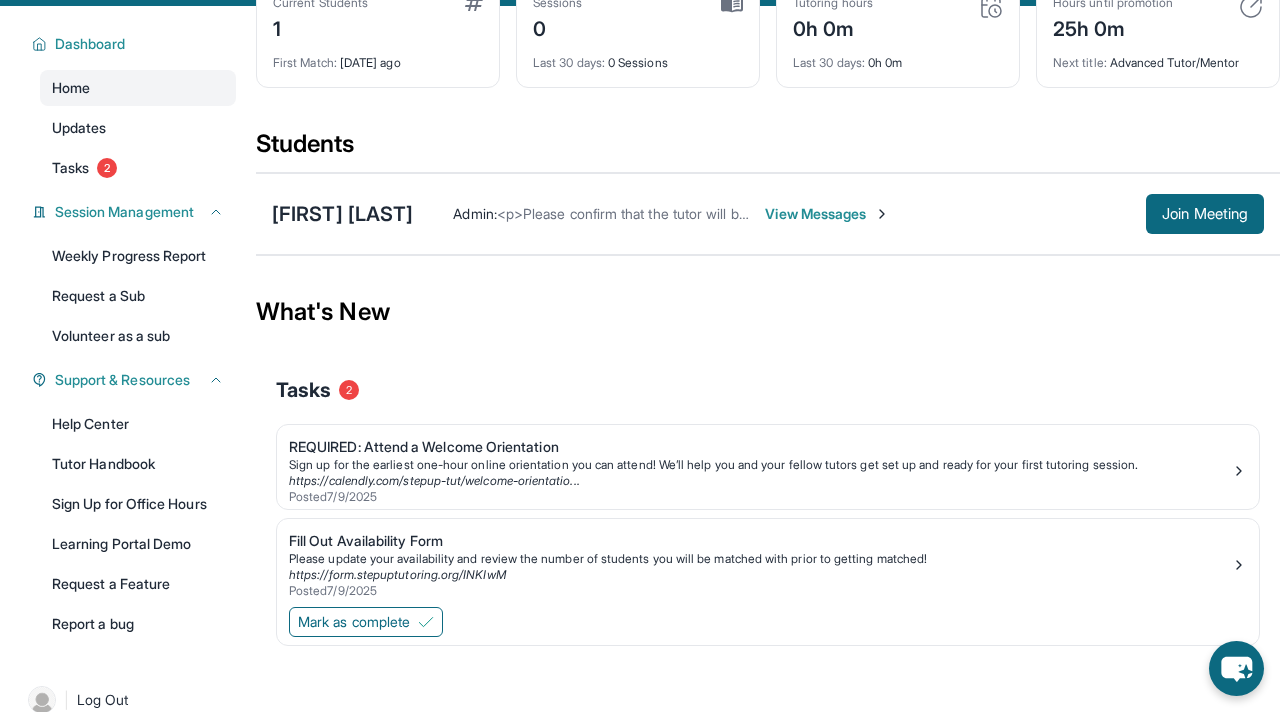scroll, scrollTop: 145, scrollLeft: 0, axis: vertical 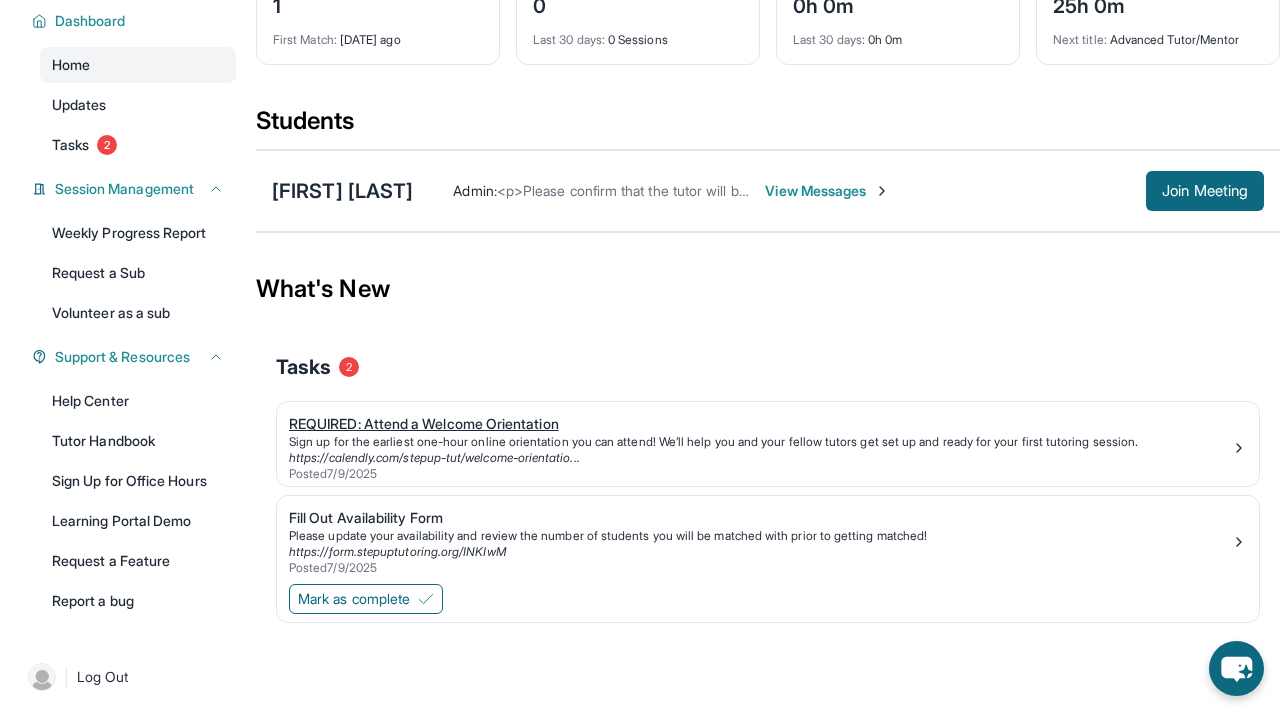 click on "REQUIRED: Attend a Welcome Orientation" at bounding box center (760, 424) 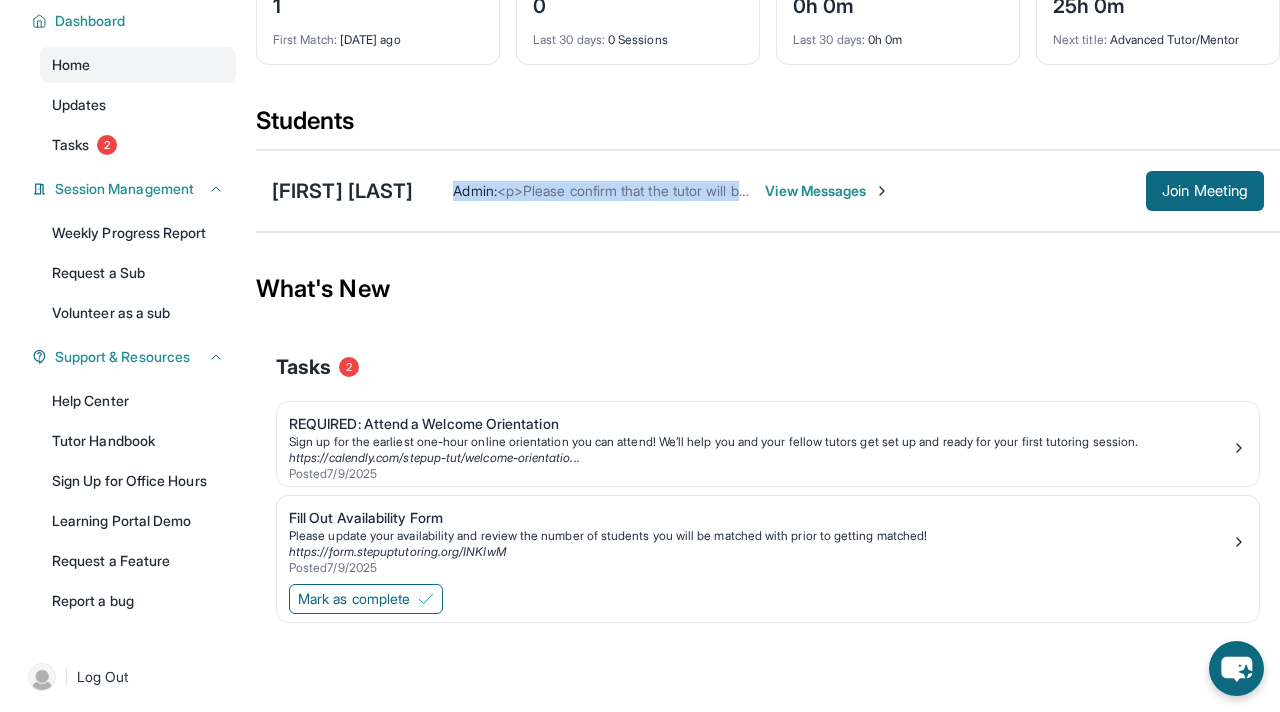 drag, startPoint x: 527, startPoint y: 193, endPoint x: 671, endPoint y: 203, distance: 144.3468 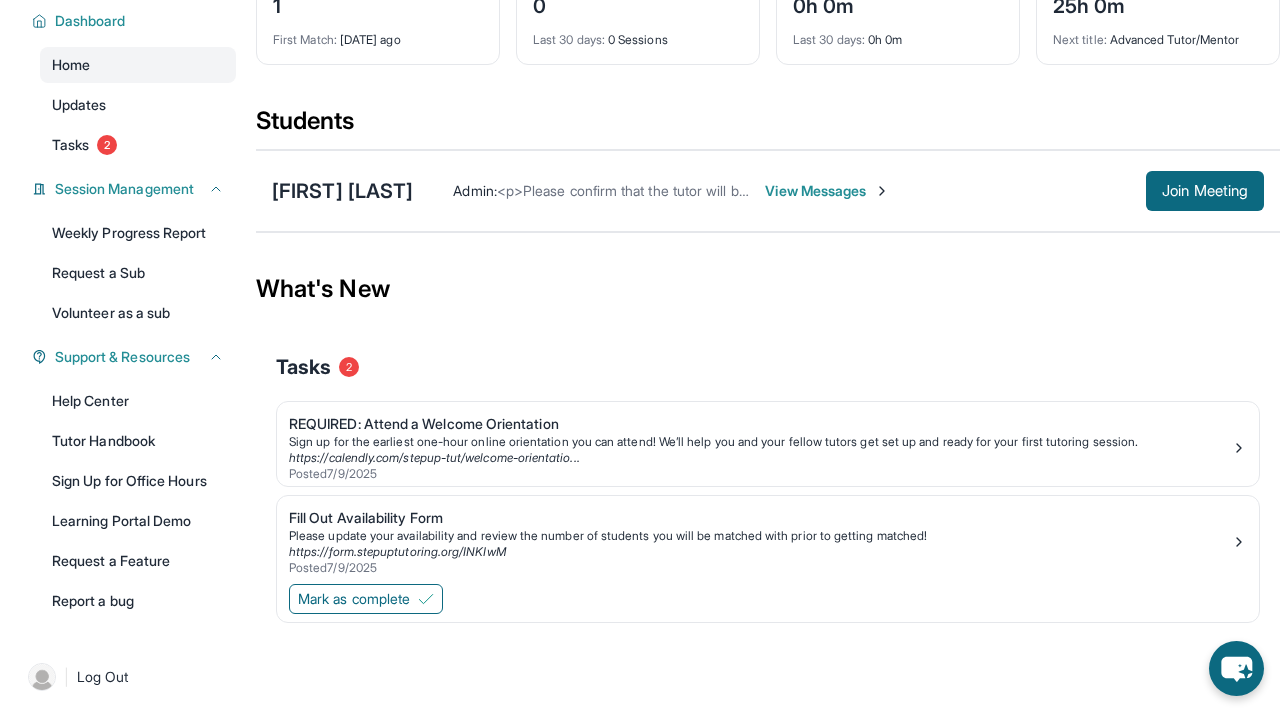 click on "View Messages" at bounding box center [827, 191] 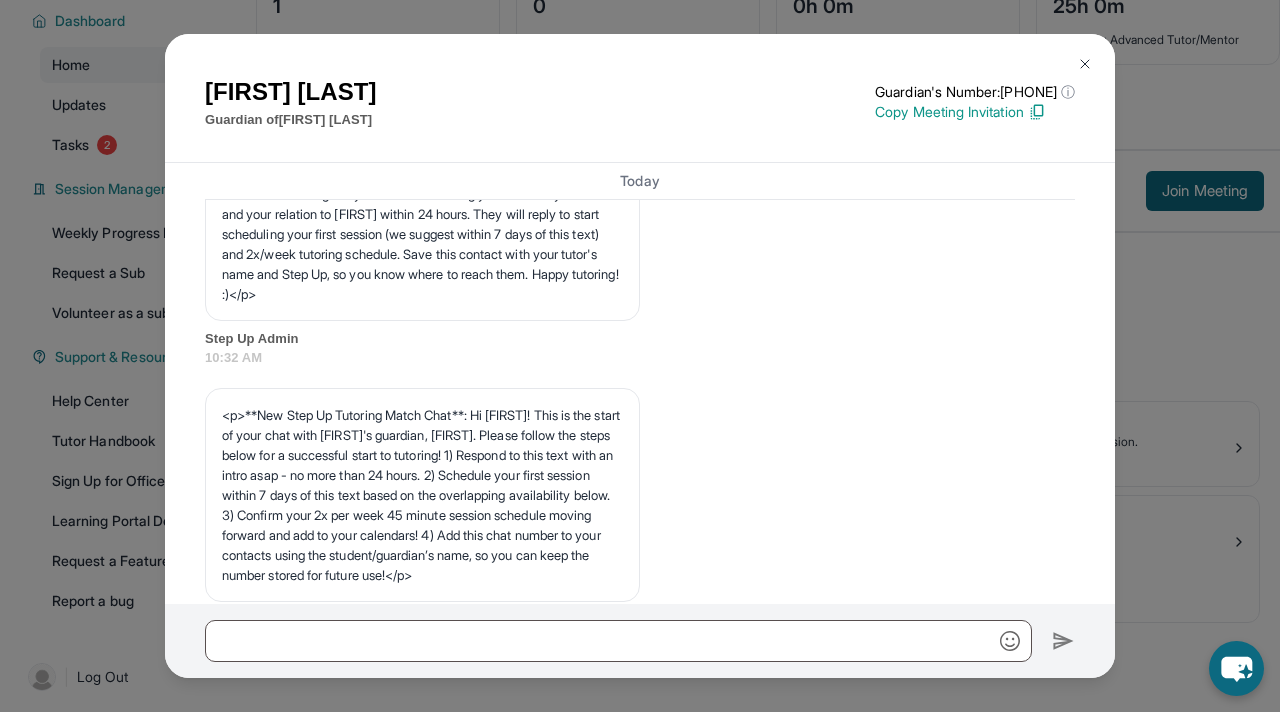 scroll, scrollTop: 0, scrollLeft: 0, axis: both 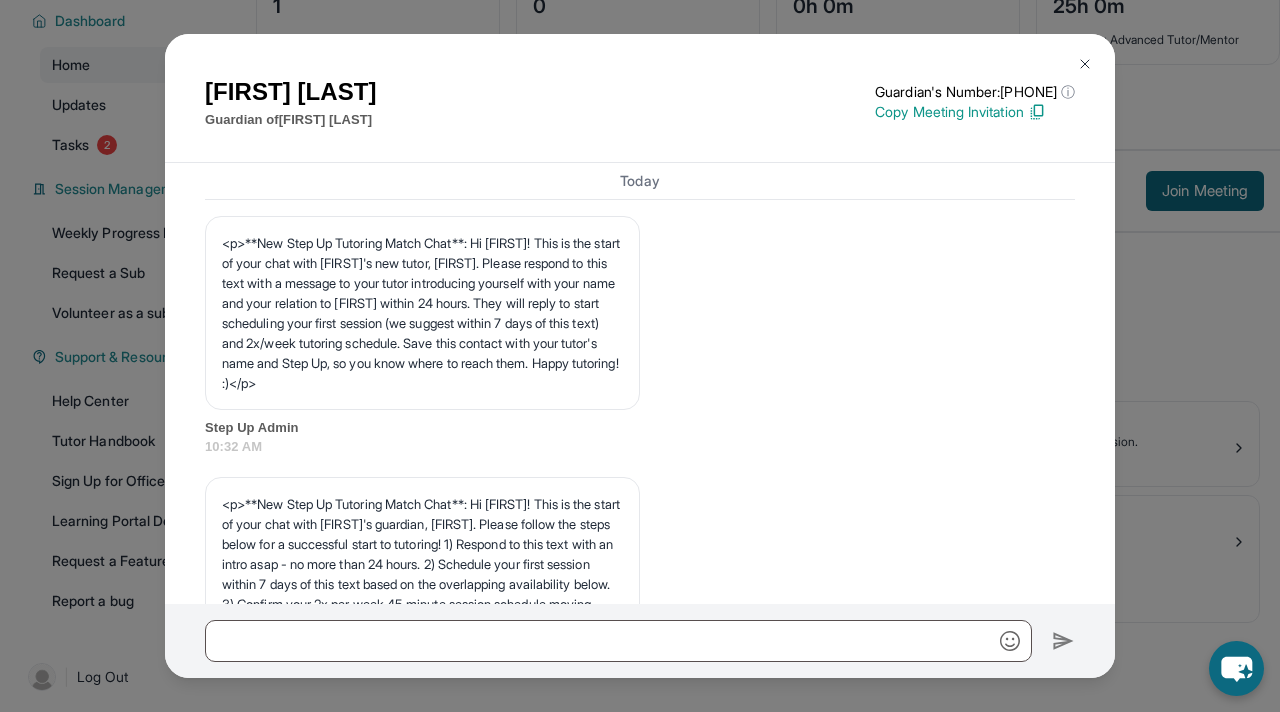 click at bounding box center (1085, 64) 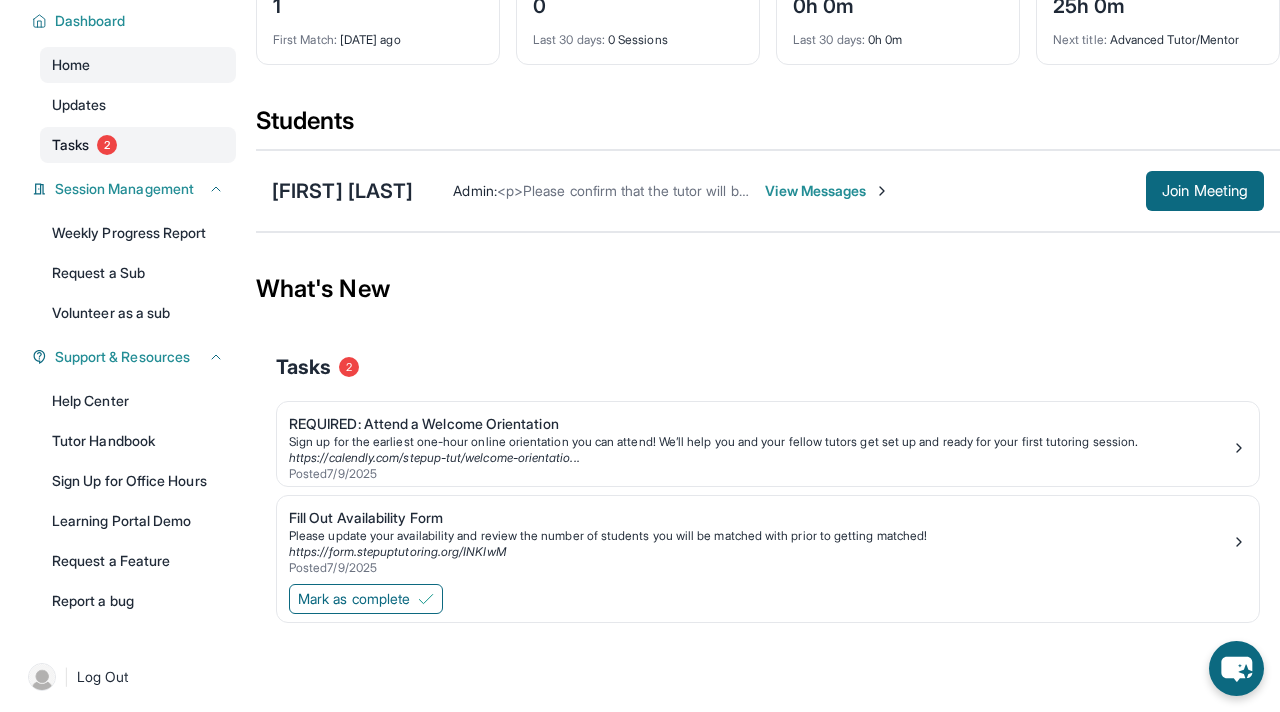 click on "Tasks" at bounding box center (70, 145) 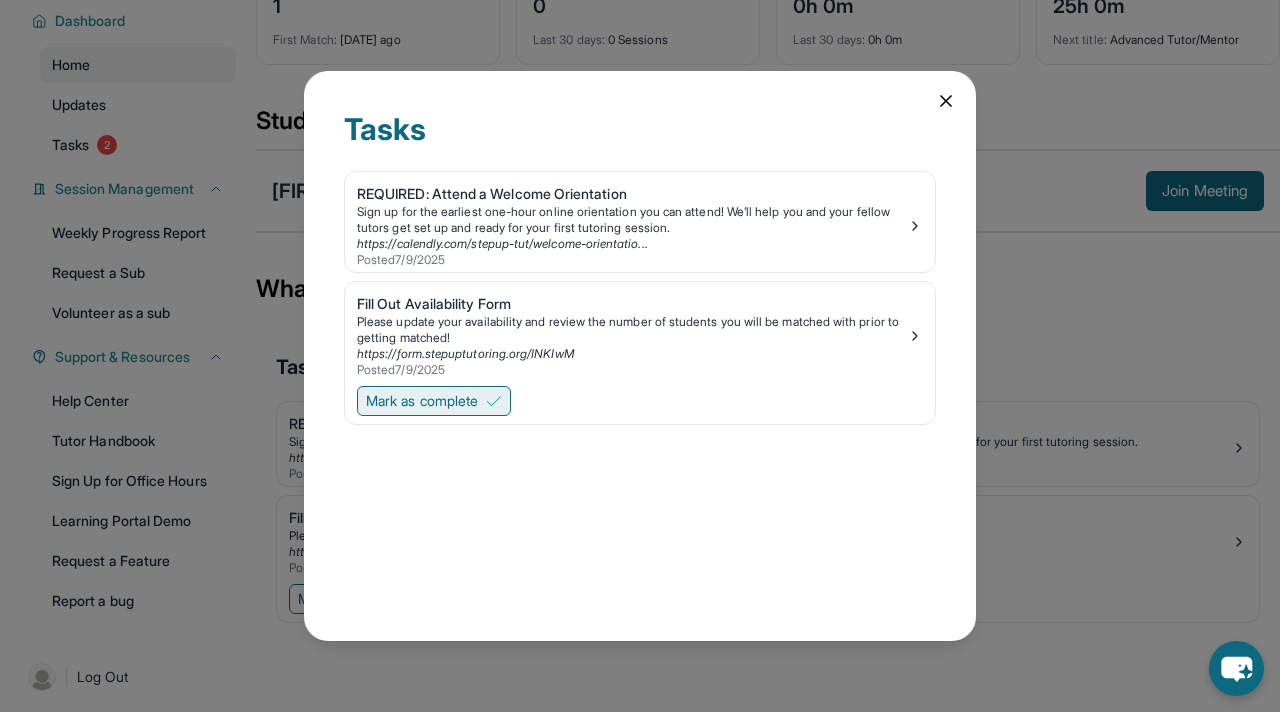 click on "Mark as complete" at bounding box center [422, 401] 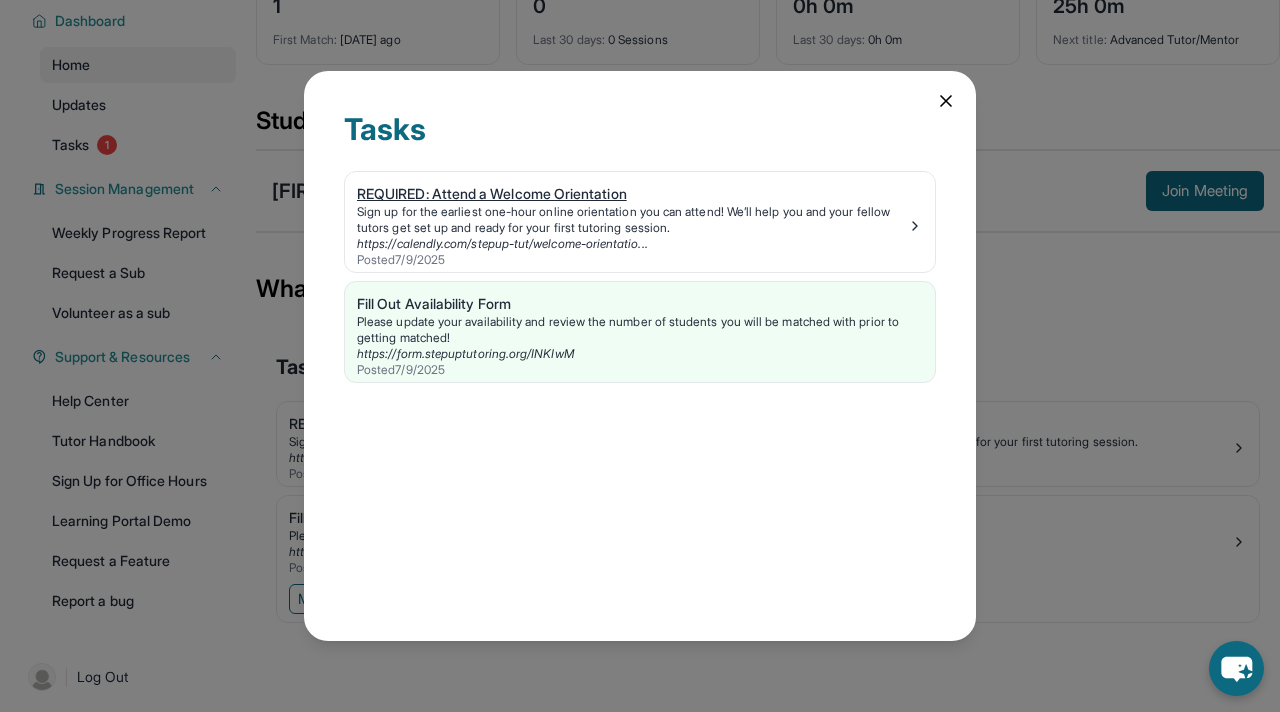 click on "Sign up for the earliest one-hour online orientation you can attend! We’ll help you and your fellow tutors get set up and ready for your first tutoring session." at bounding box center (632, 220) 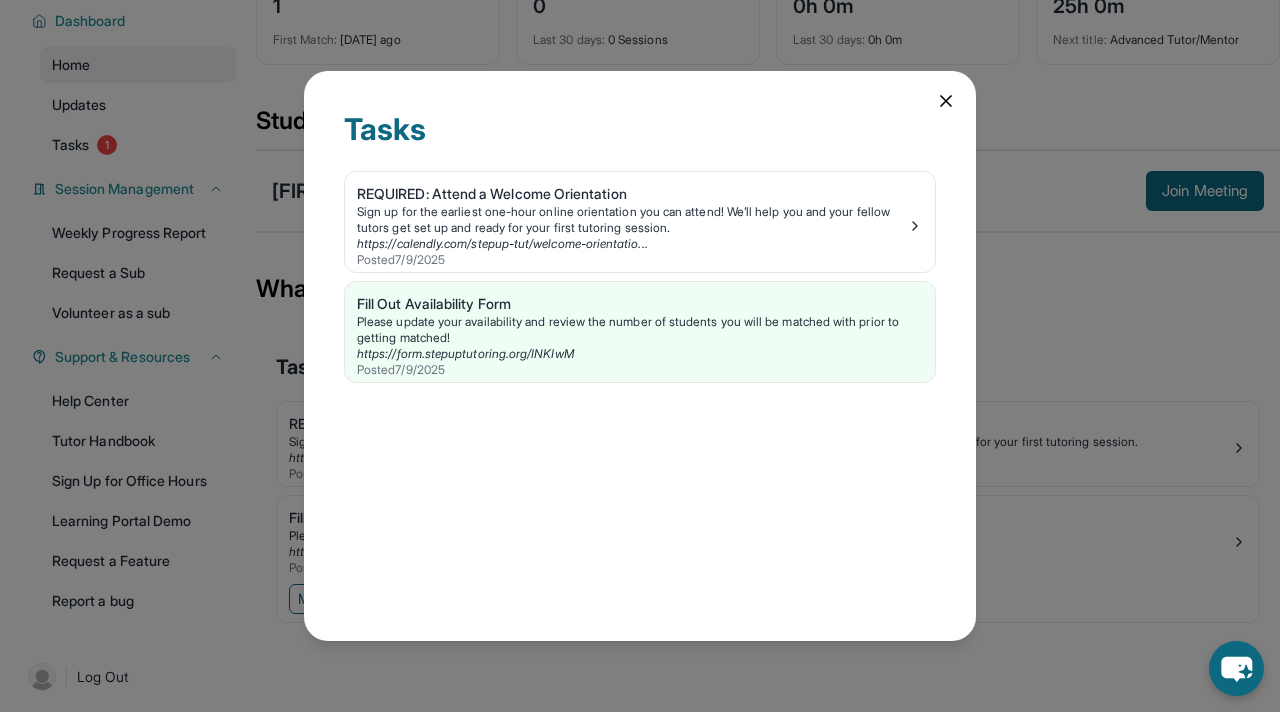 click 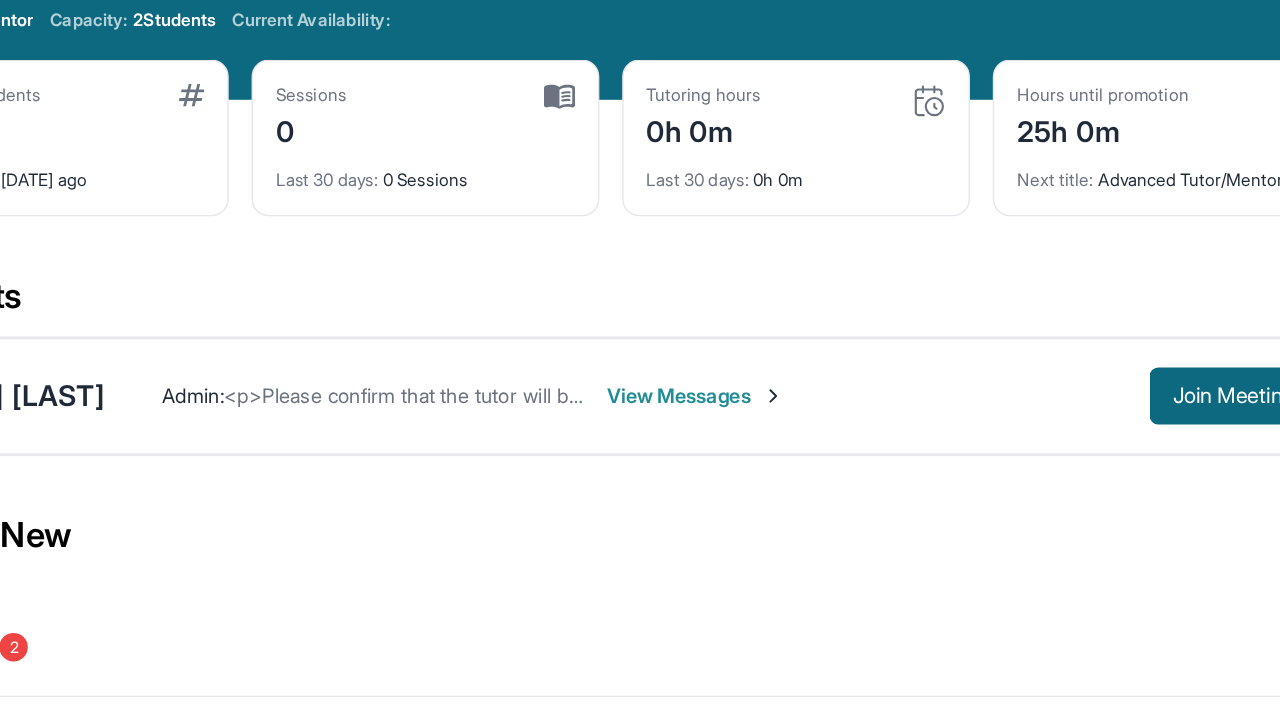 scroll, scrollTop: 0, scrollLeft: 0, axis: both 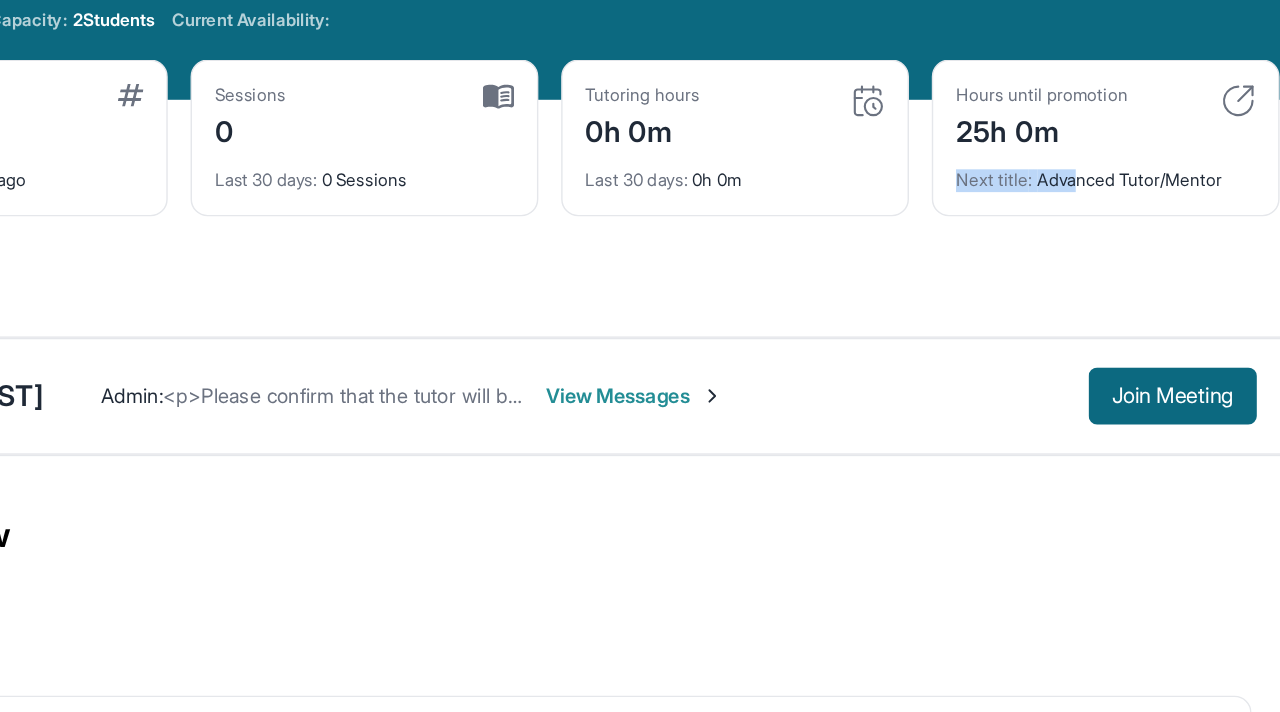 drag, startPoint x: 1053, startPoint y: 186, endPoint x: 1138, endPoint y: 186, distance: 85 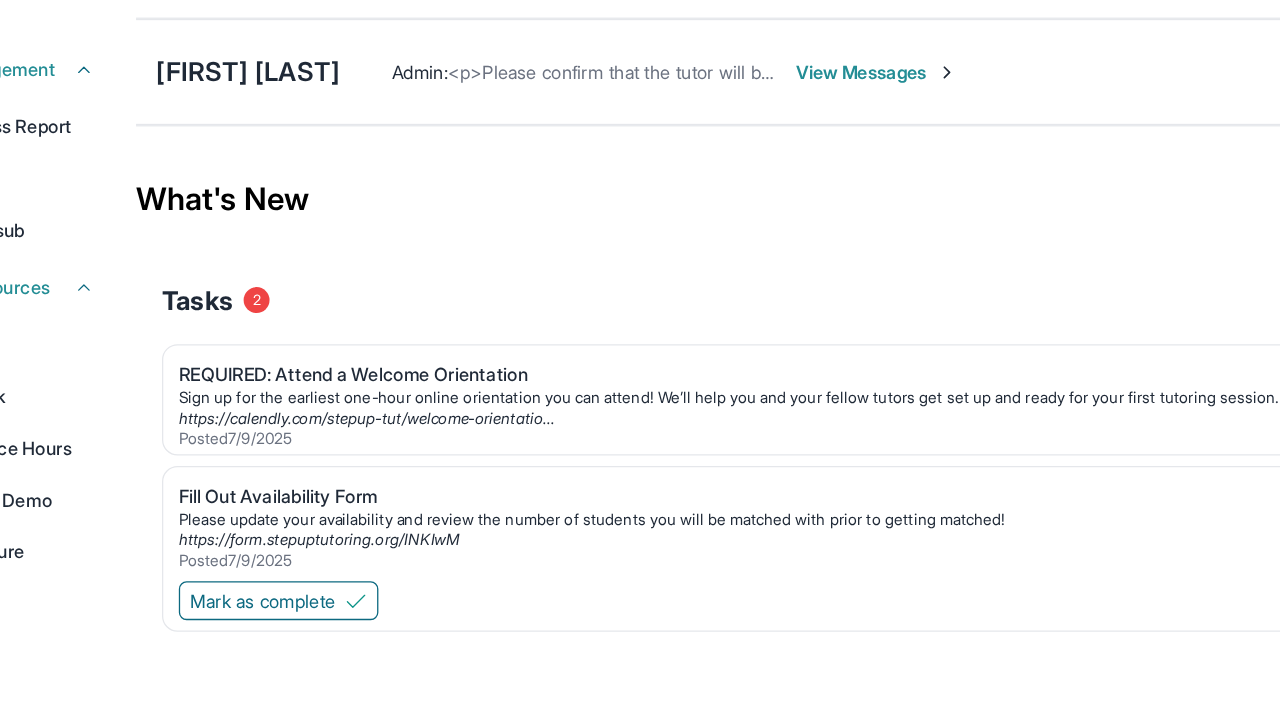 scroll, scrollTop: 117, scrollLeft: 0, axis: vertical 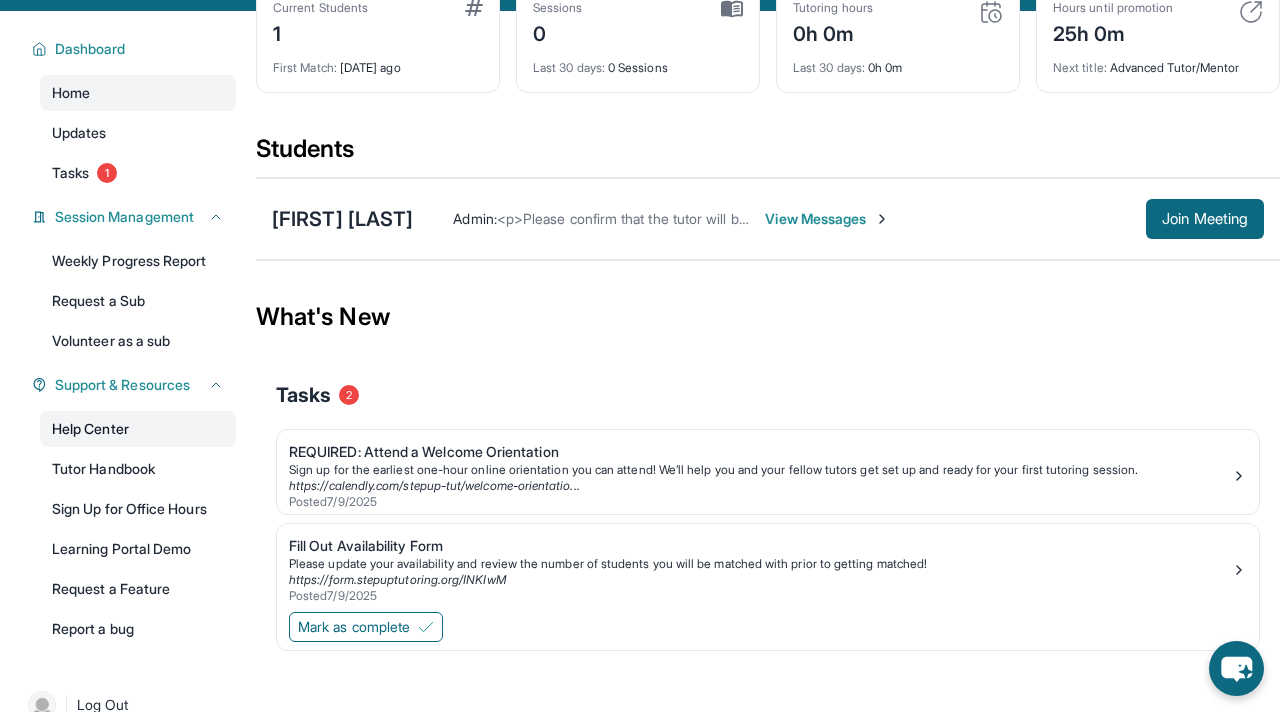 click on "Help Center" at bounding box center (138, 429) 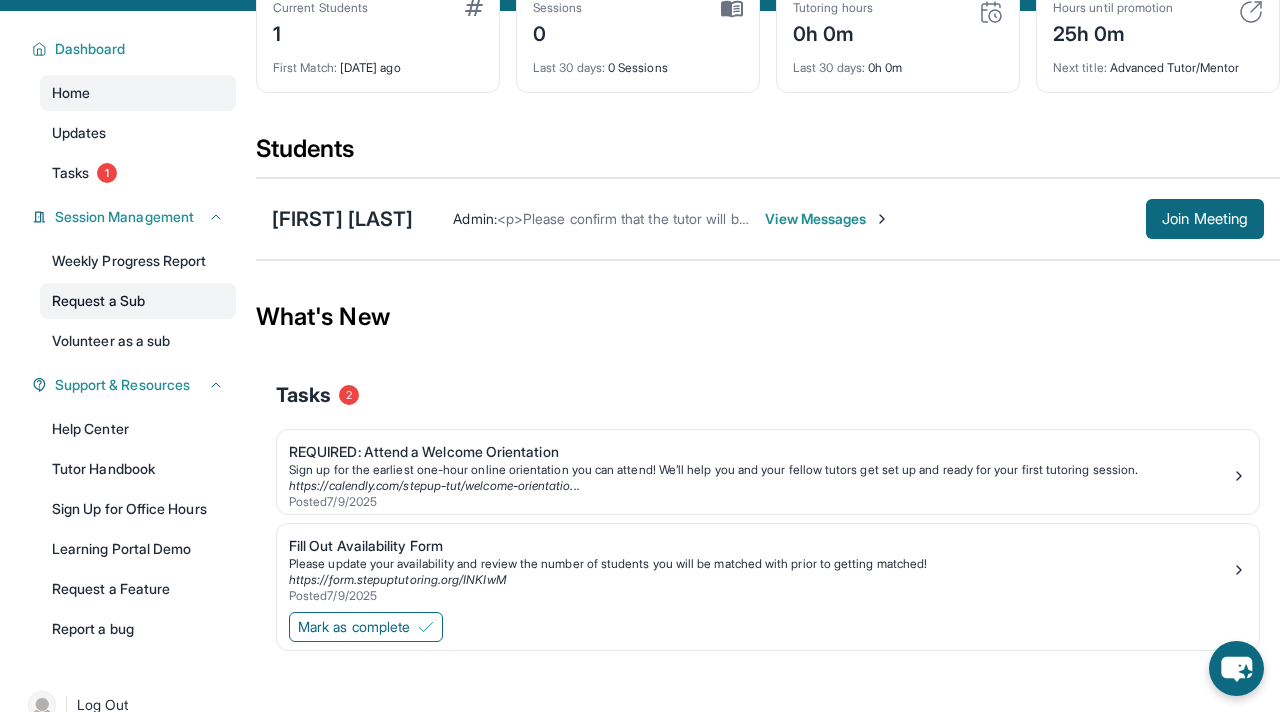 click on "Request a Sub" at bounding box center [138, 301] 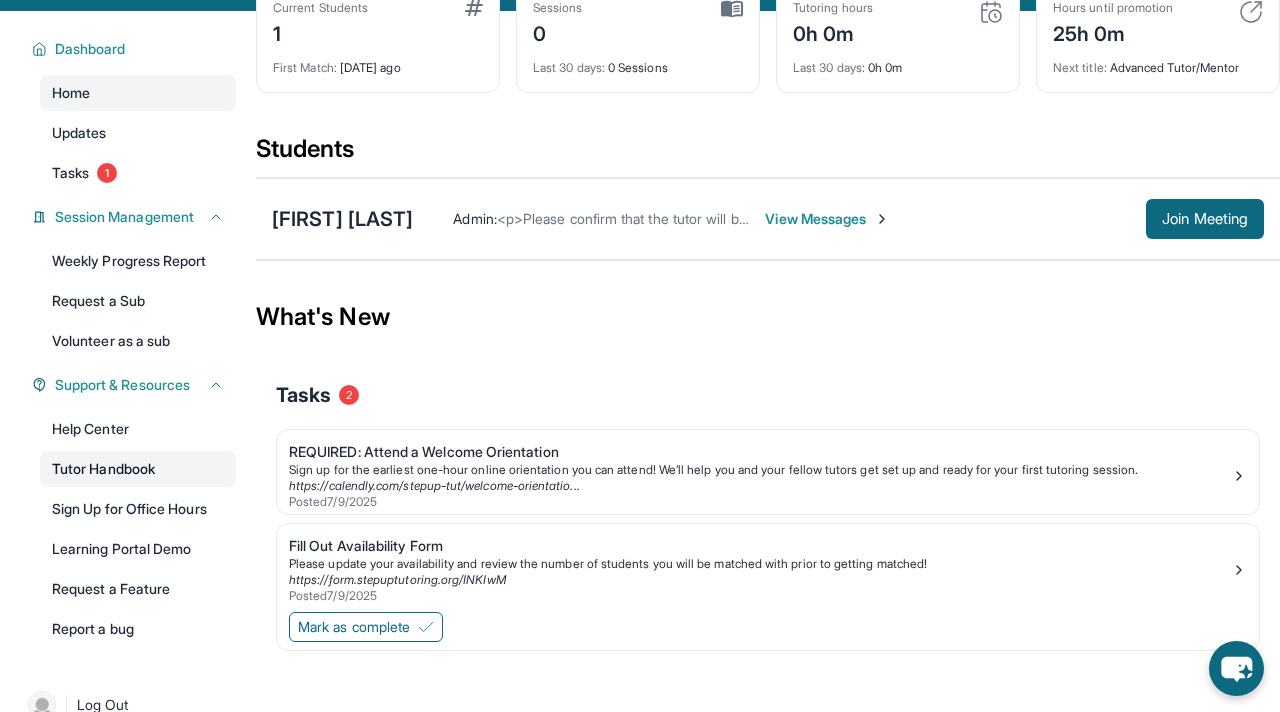 click on "Tutor Handbook" at bounding box center [138, 469] 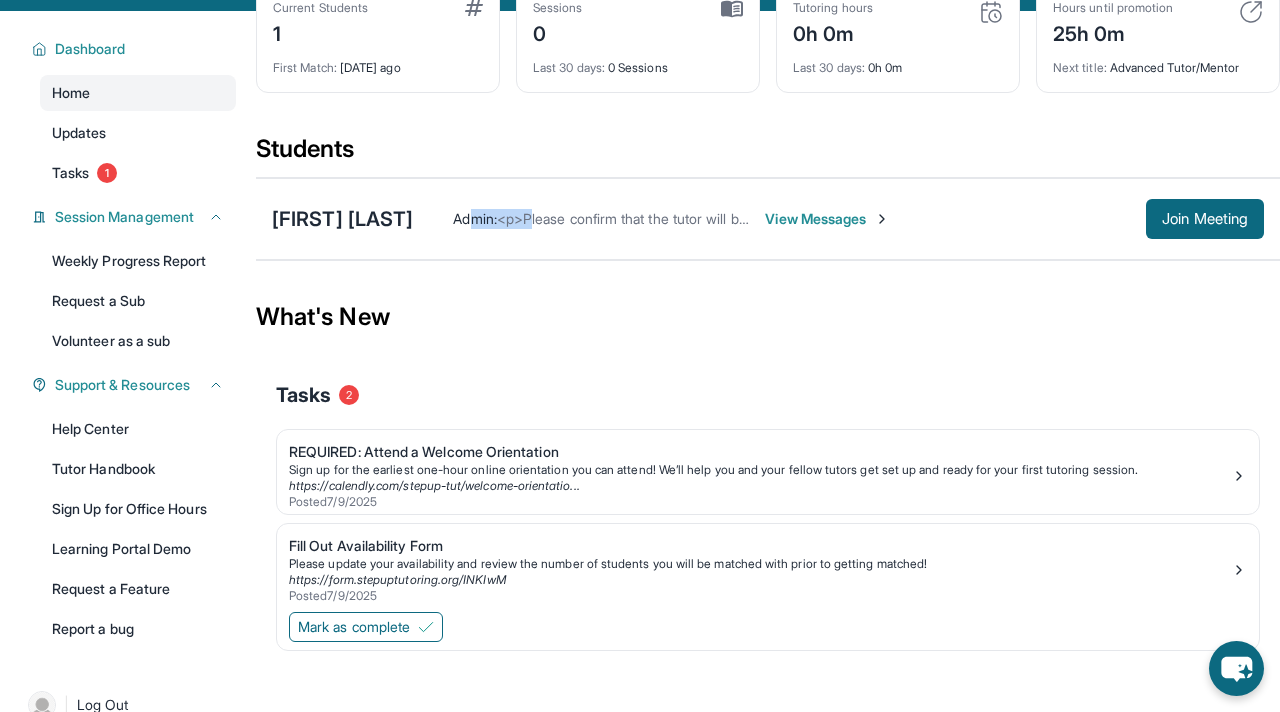 drag, startPoint x: 545, startPoint y: 219, endPoint x: 612, endPoint y: 219, distance: 67 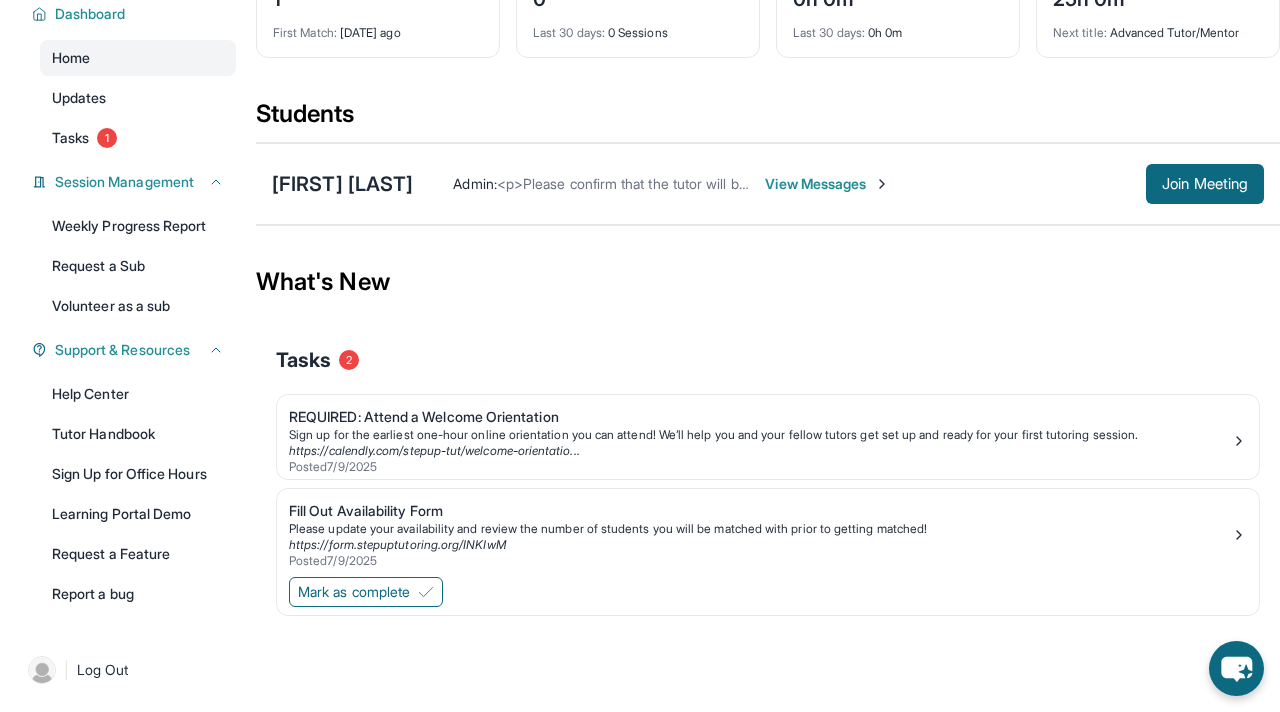 scroll, scrollTop: 0, scrollLeft: 0, axis: both 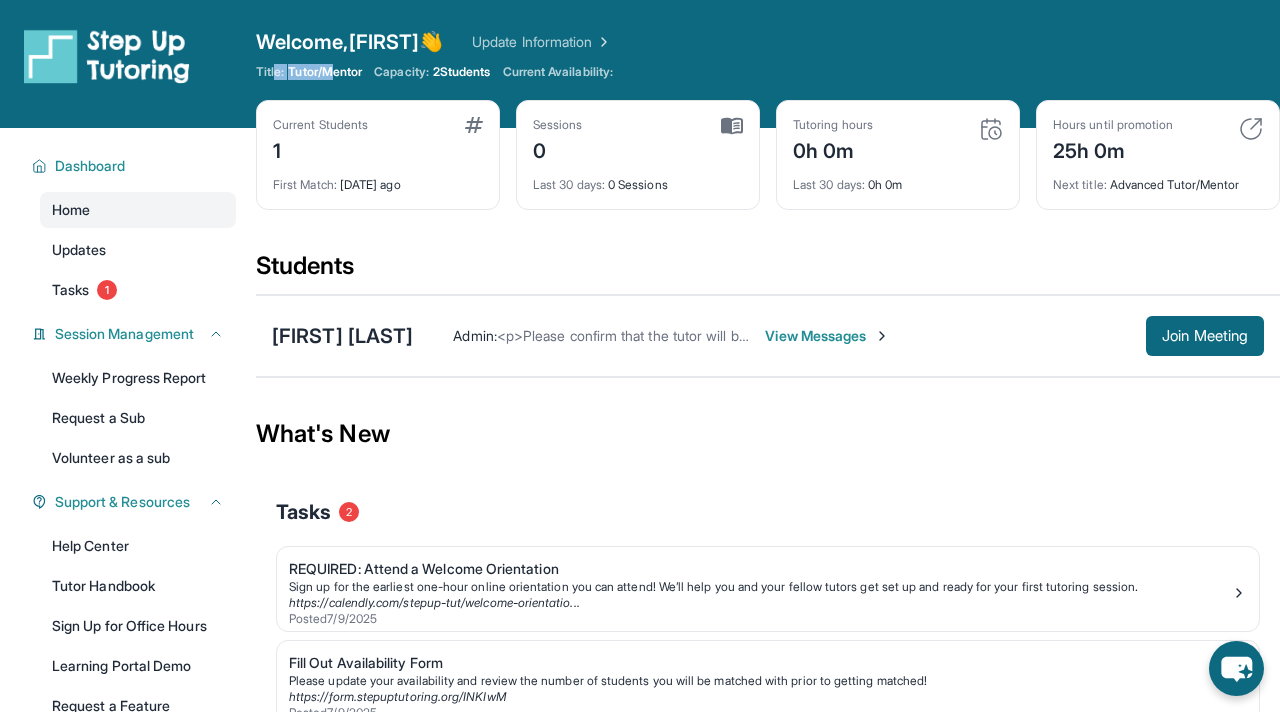 drag, startPoint x: 275, startPoint y: 74, endPoint x: 334, endPoint y: 75, distance: 59.008472 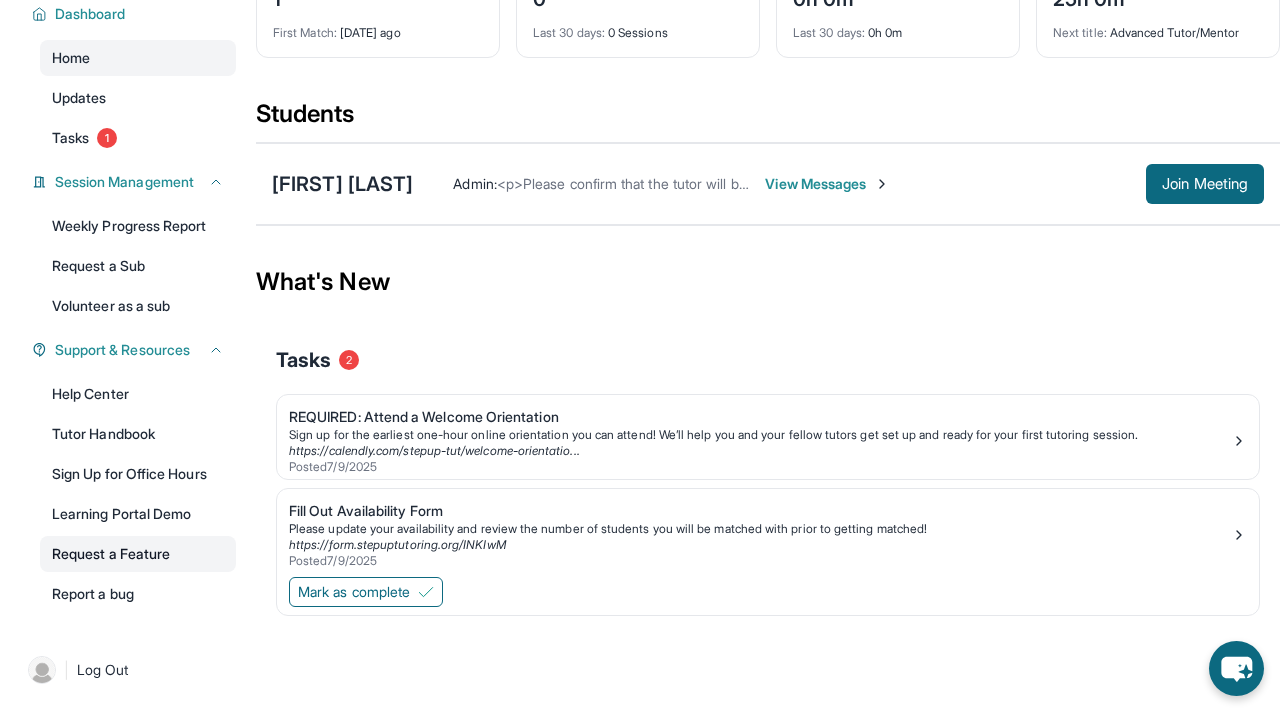 scroll, scrollTop: 0, scrollLeft: 0, axis: both 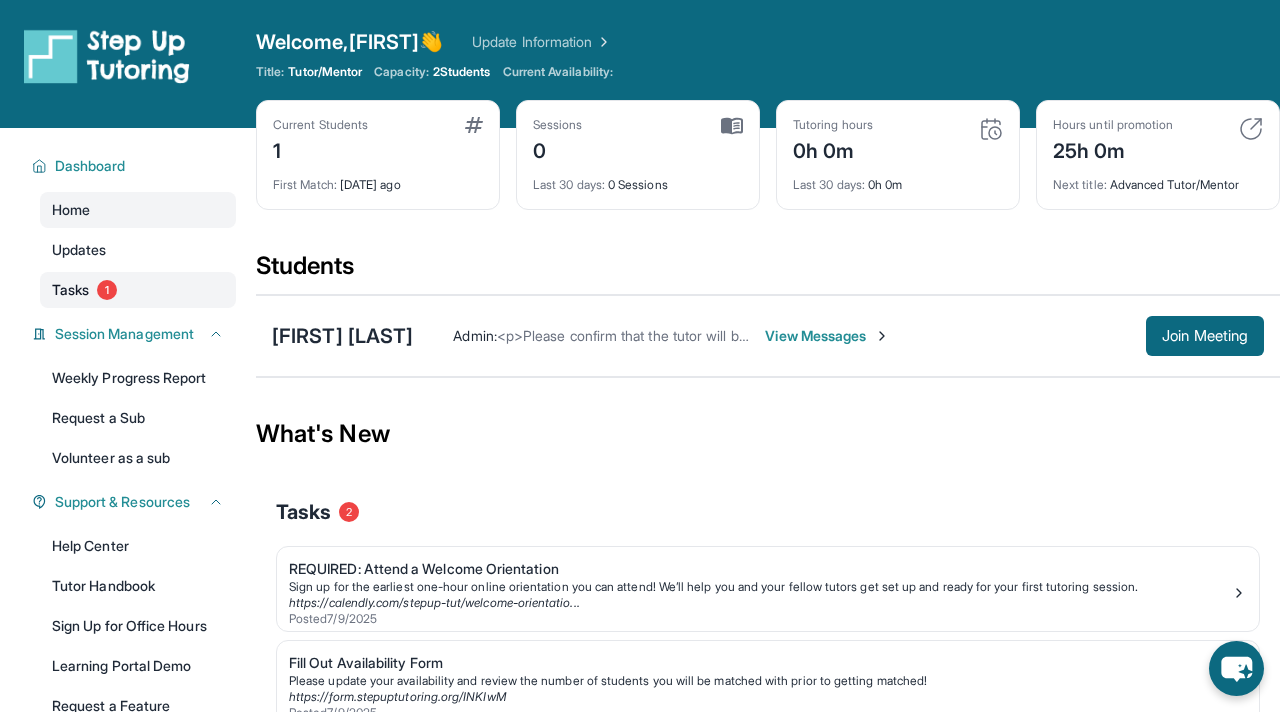 click on "Tasks" at bounding box center (70, 290) 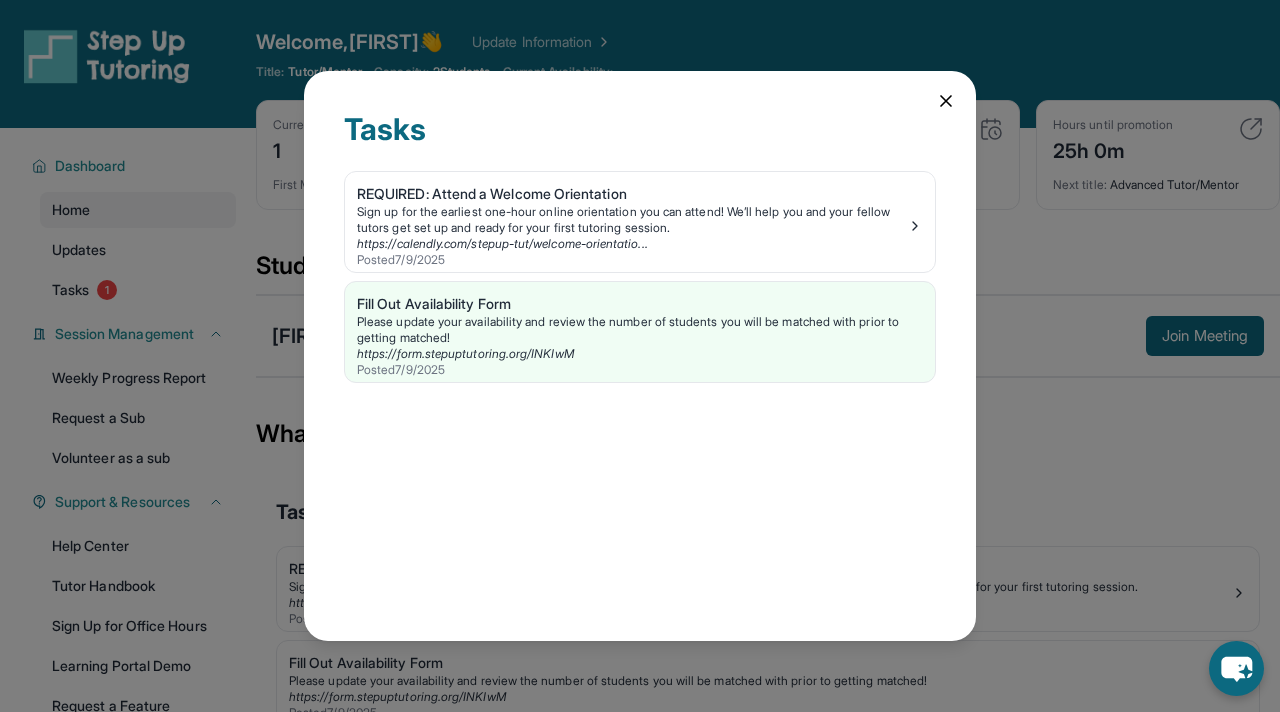click 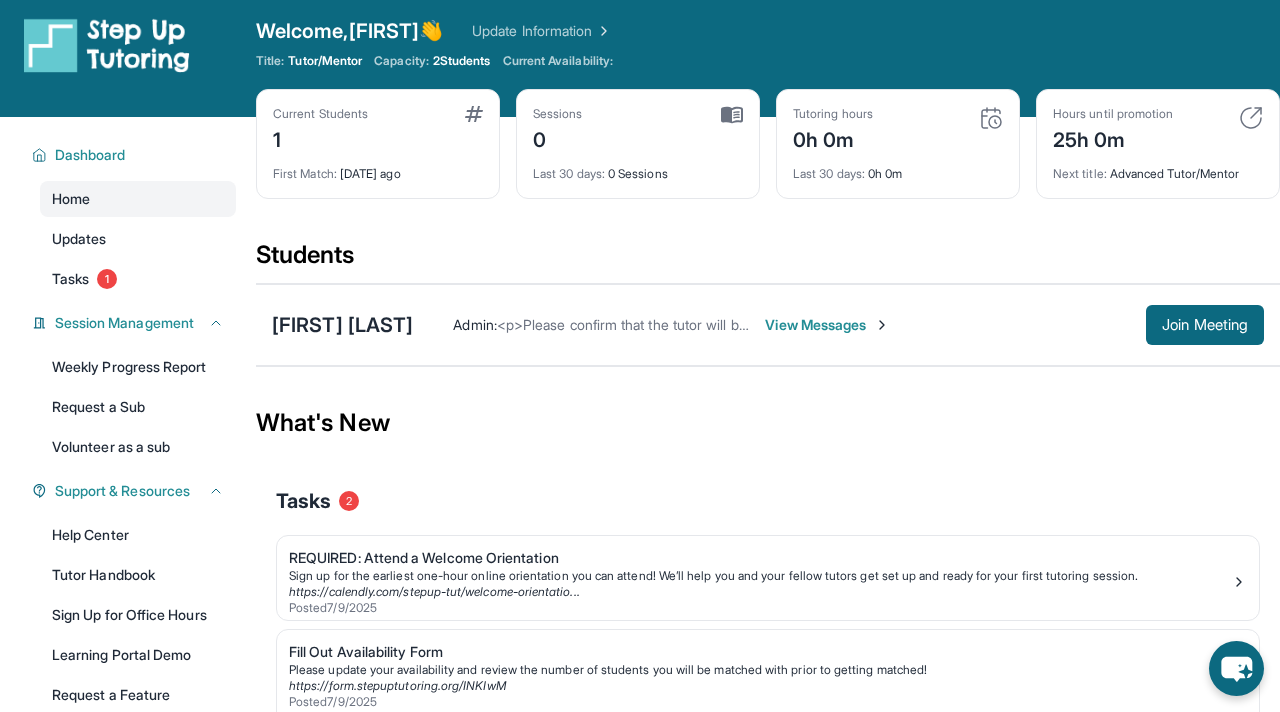 scroll, scrollTop: 13, scrollLeft: 0, axis: vertical 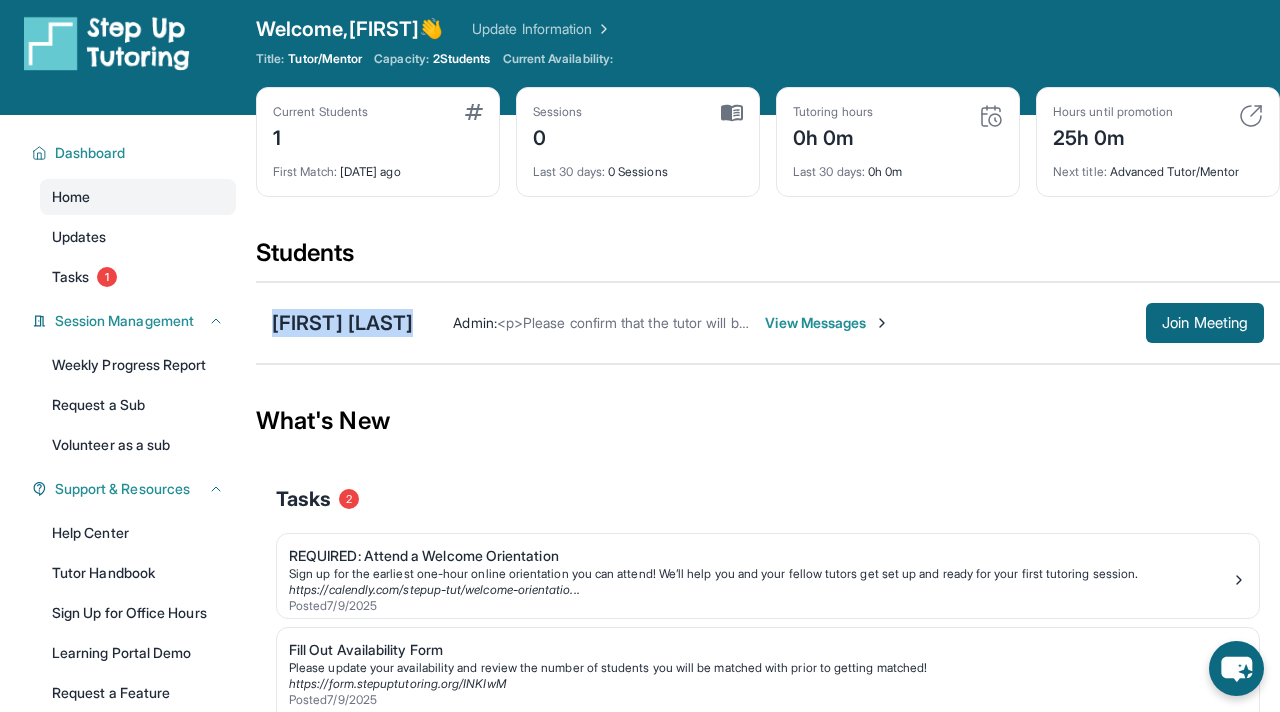drag, startPoint x: 264, startPoint y: 322, endPoint x: 498, endPoint y: 328, distance: 234.0769 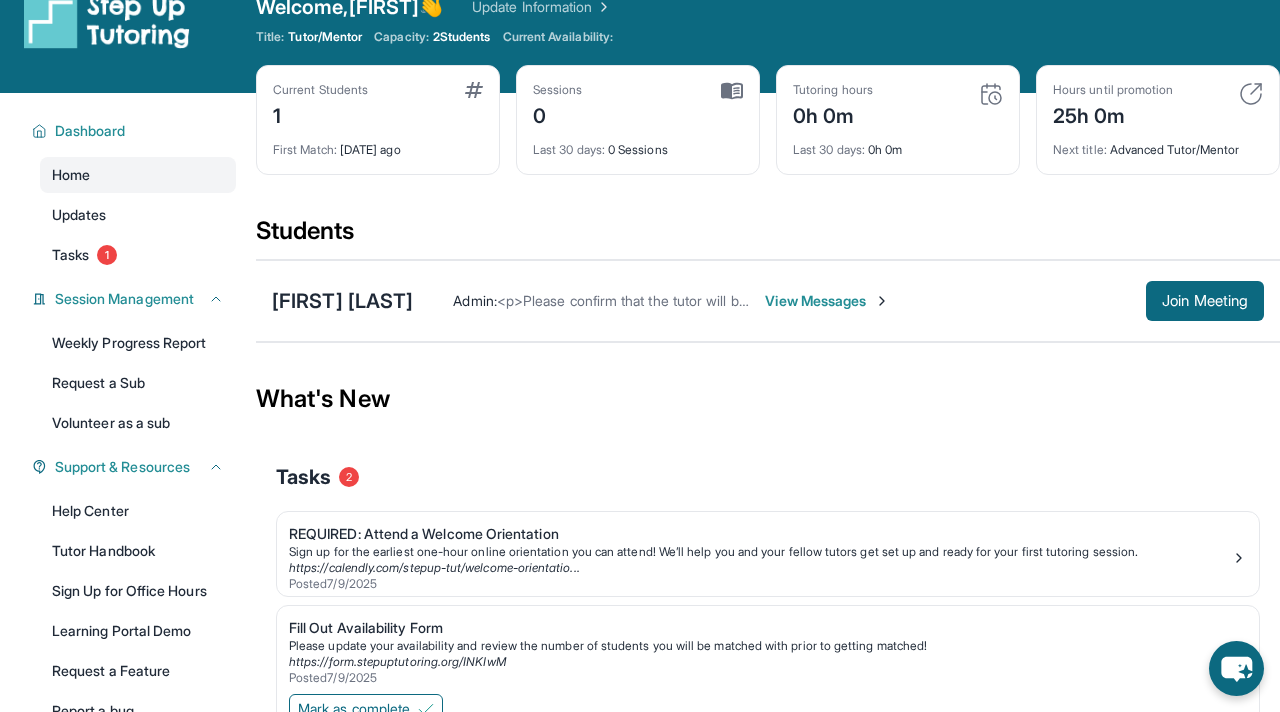 scroll, scrollTop: 34, scrollLeft: 0, axis: vertical 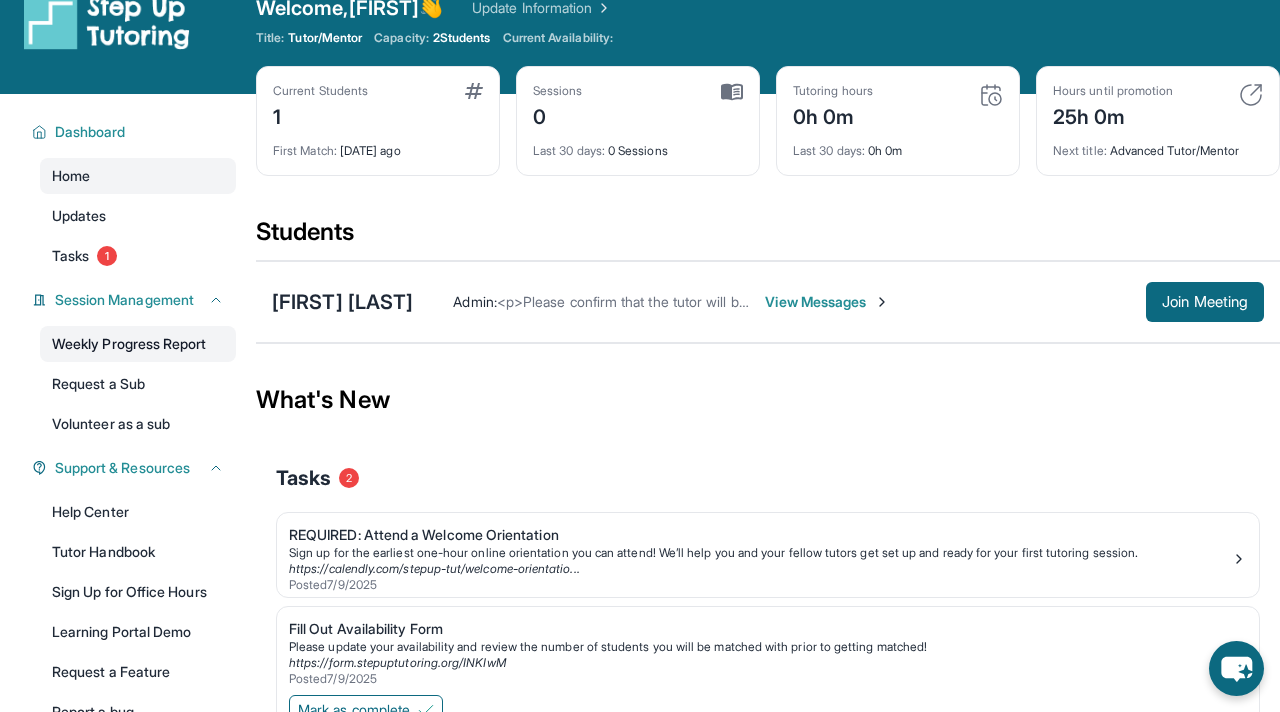 click on "Weekly Progress Report" at bounding box center [138, 344] 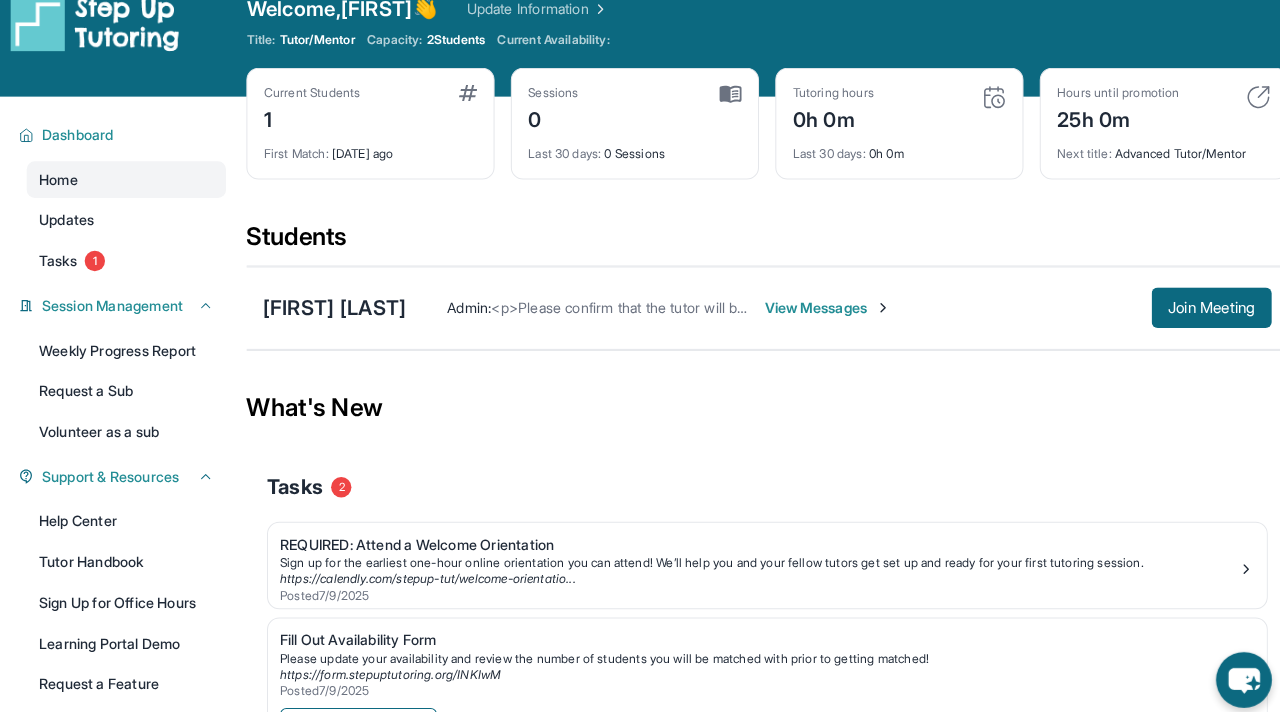 scroll, scrollTop: 30, scrollLeft: 0, axis: vertical 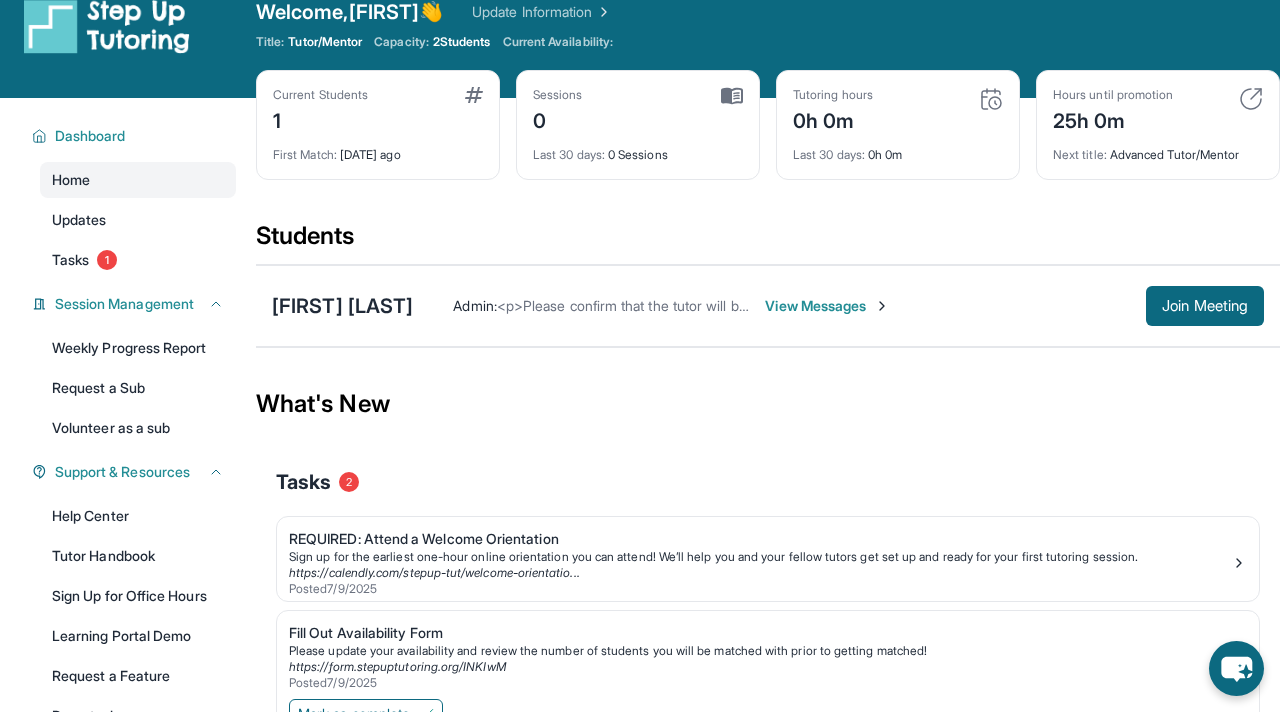 click on "View Messages" at bounding box center (827, 306) 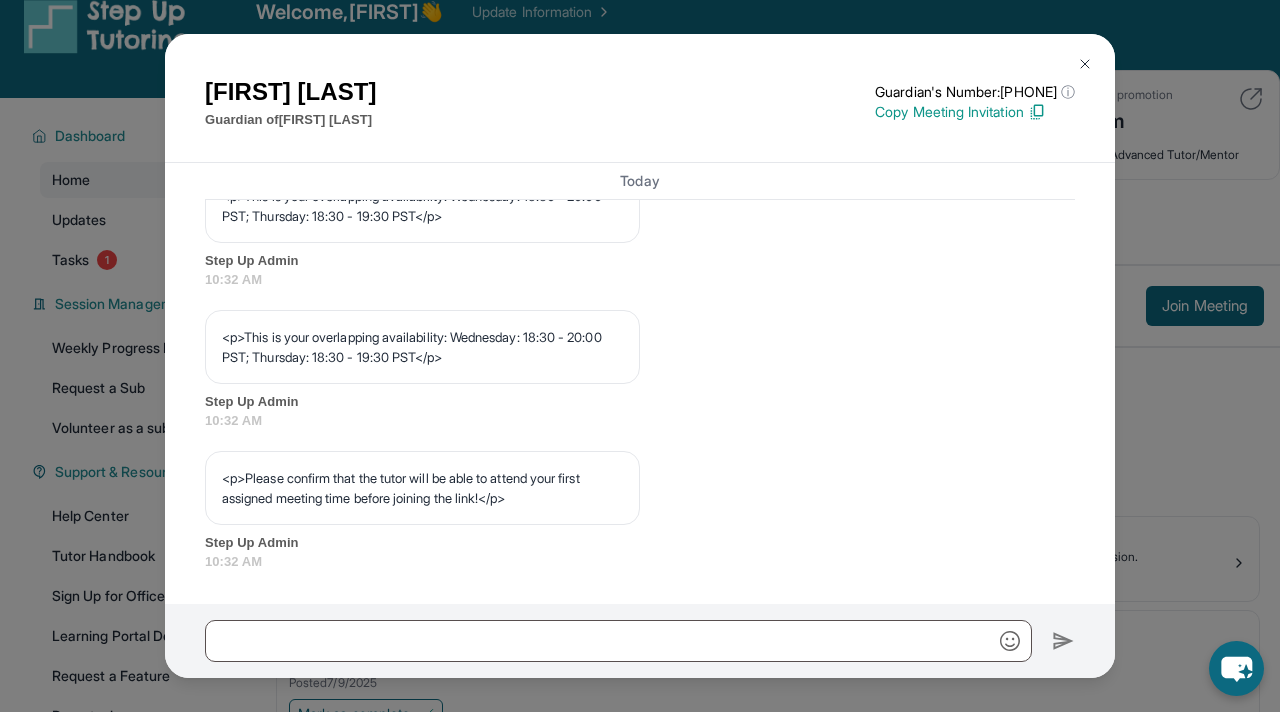 scroll, scrollTop: 1010, scrollLeft: 0, axis: vertical 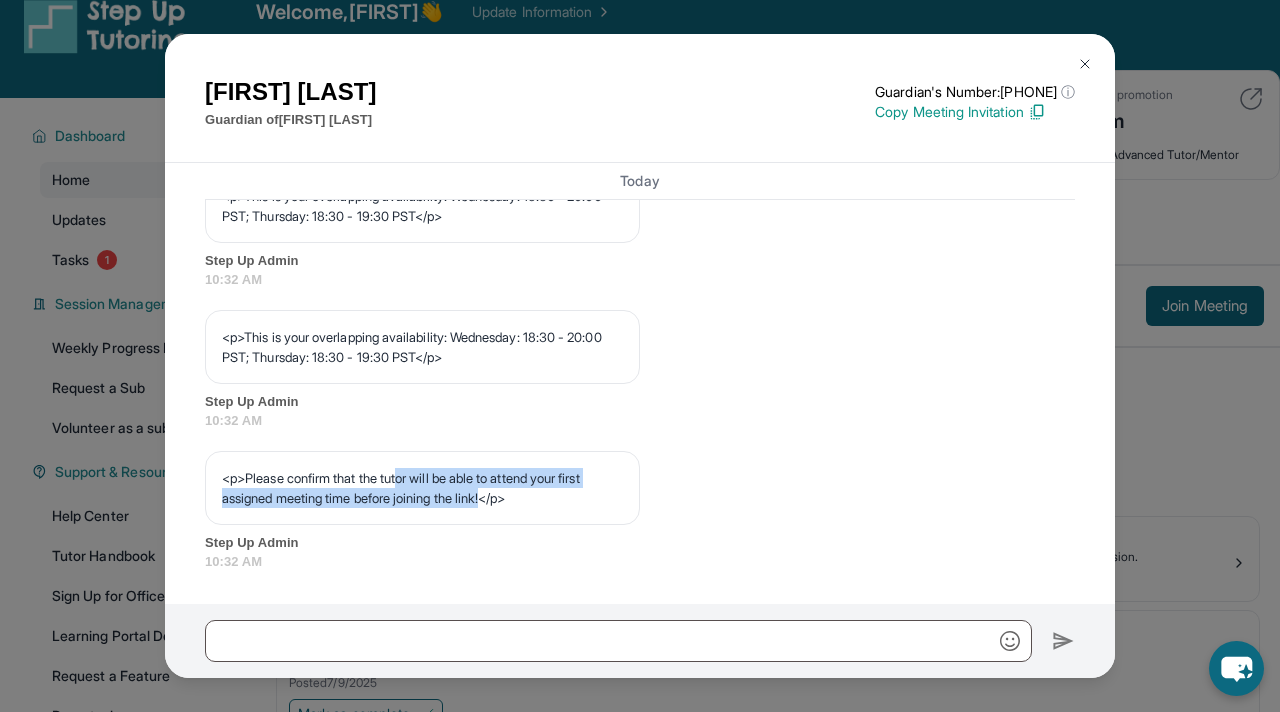 drag, startPoint x: 414, startPoint y: 473, endPoint x: 503, endPoint y: 502, distance: 93.60555 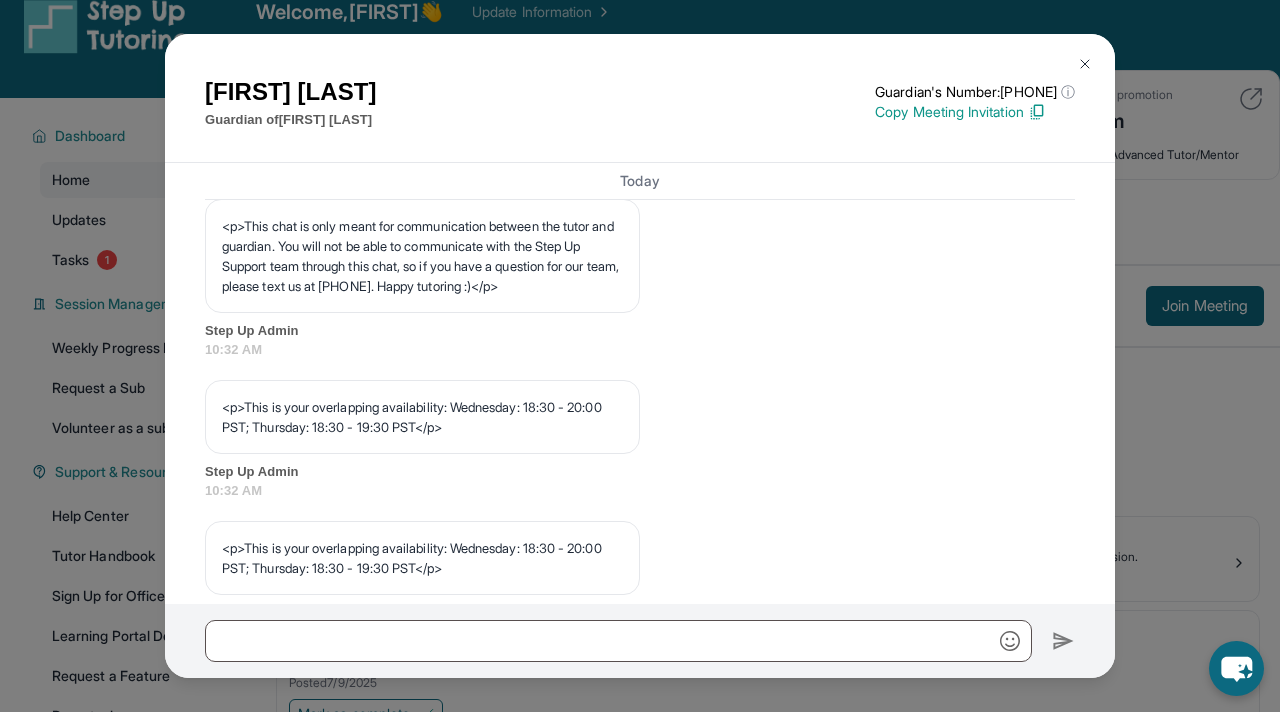 scroll, scrollTop: 682, scrollLeft: 0, axis: vertical 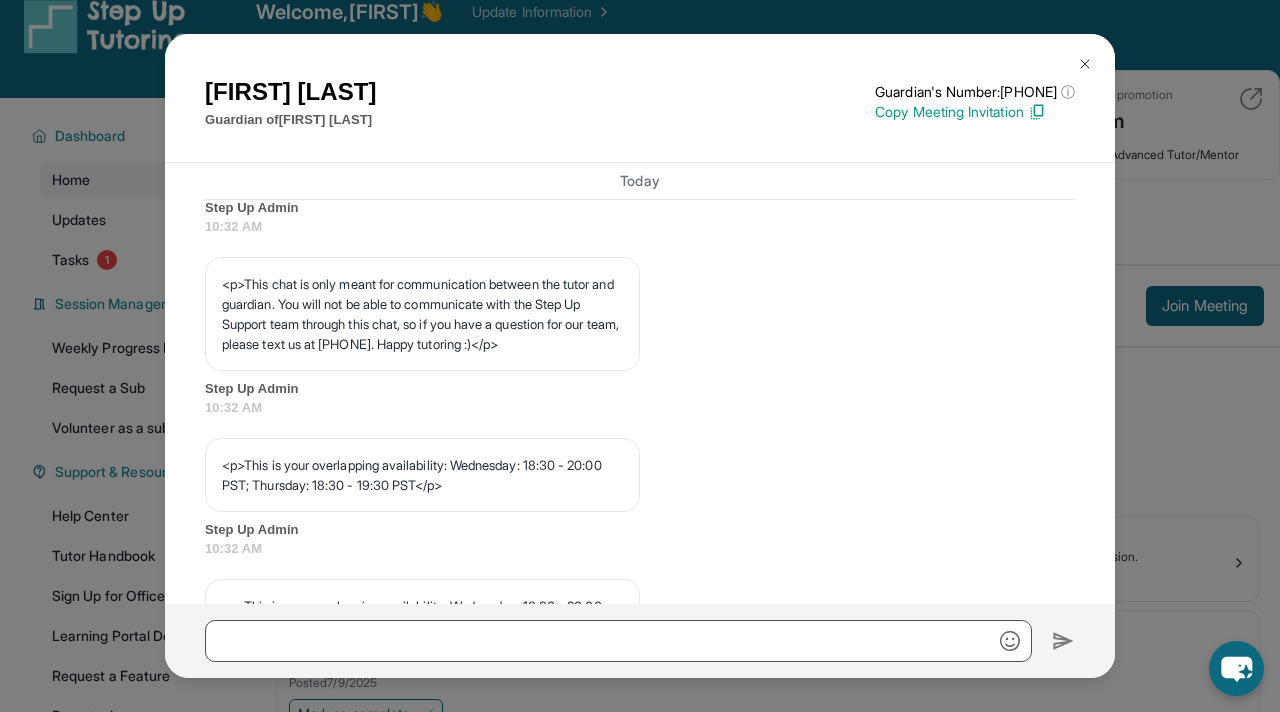 drag, startPoint x: 243, startPoint y: 318, endPoint x: 371, endPoint y: 414, distance: 160 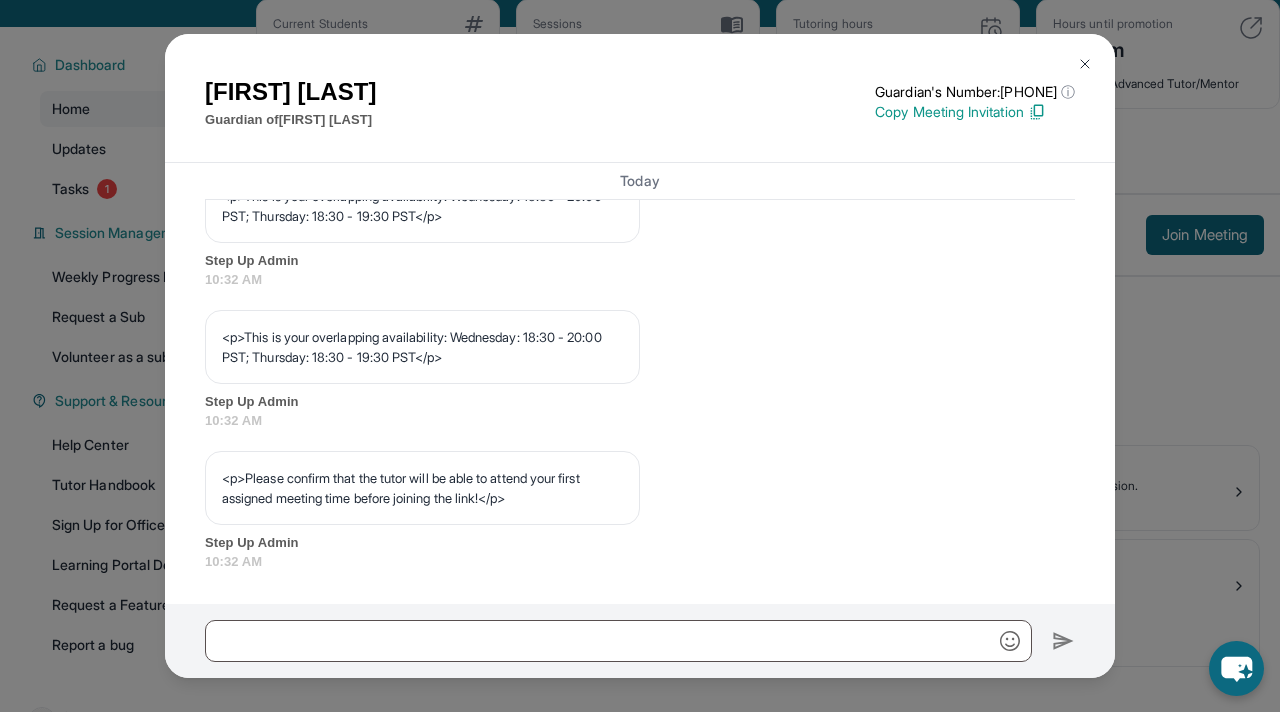 scroll, scrollTop: 152, scrollLeft: 0, axis: vertical 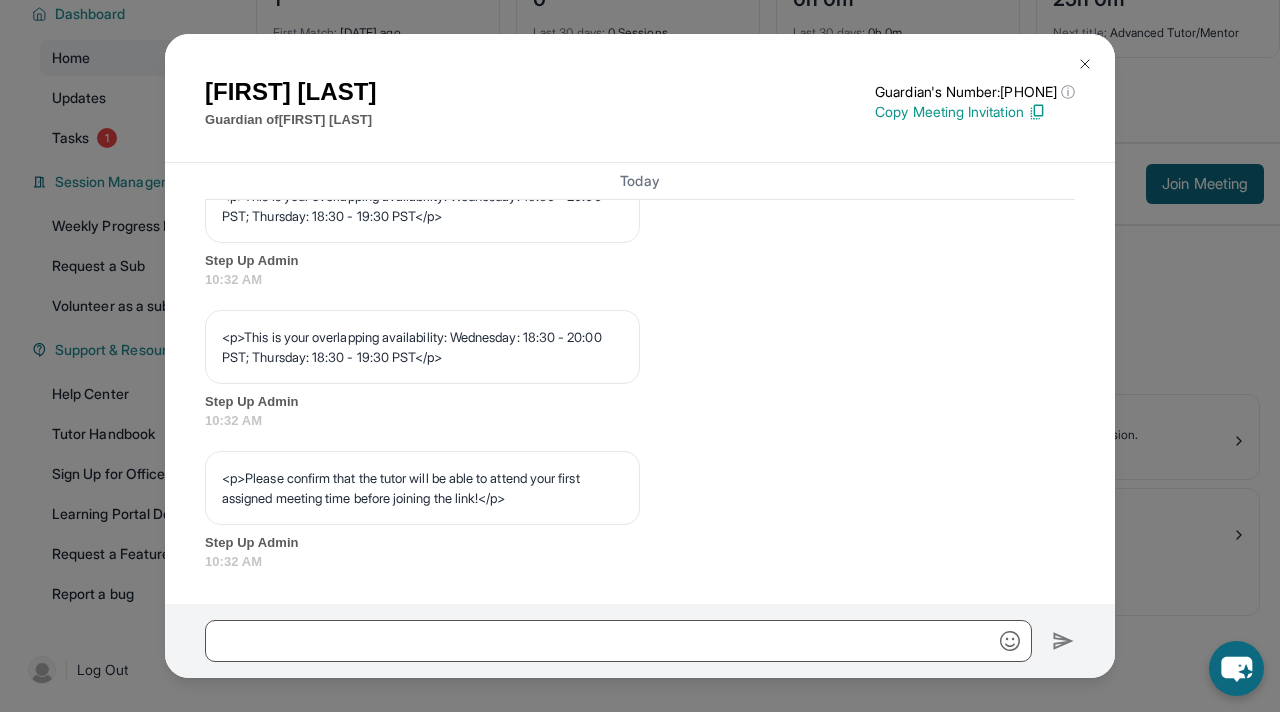 click at bounding box center [1085, 64] 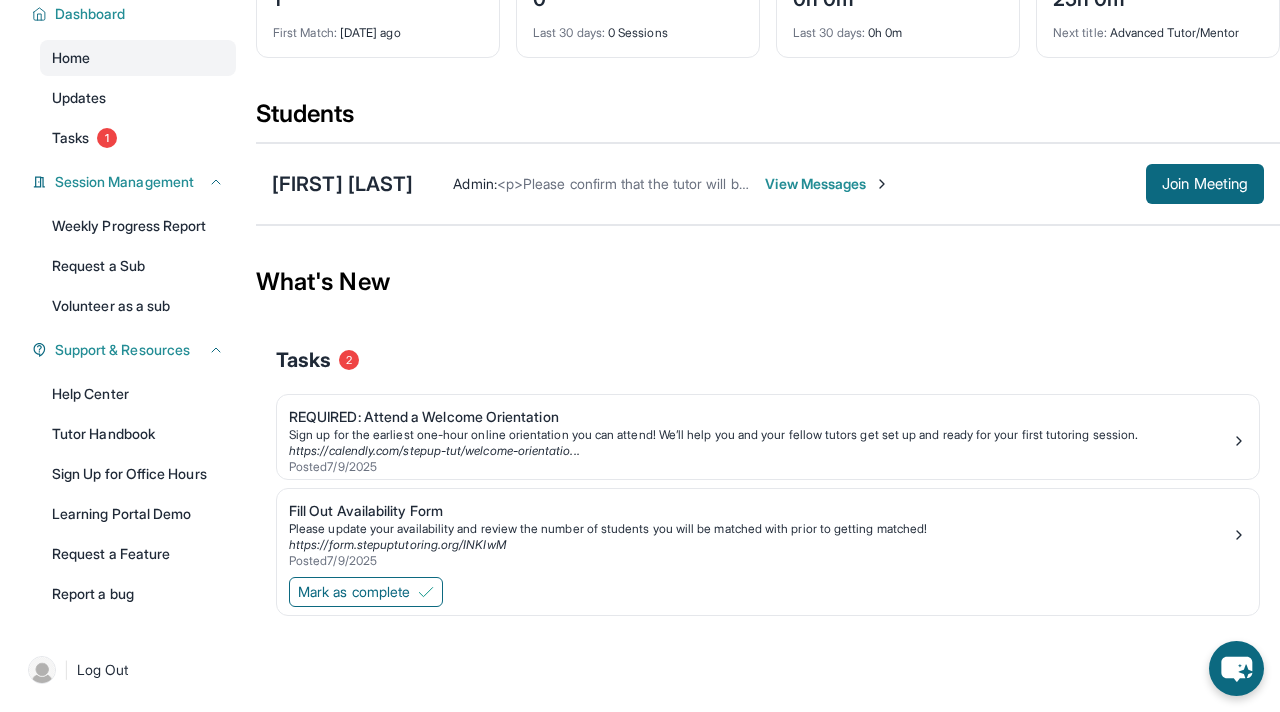 click on "View Messages" at bounding box center (827, 184) 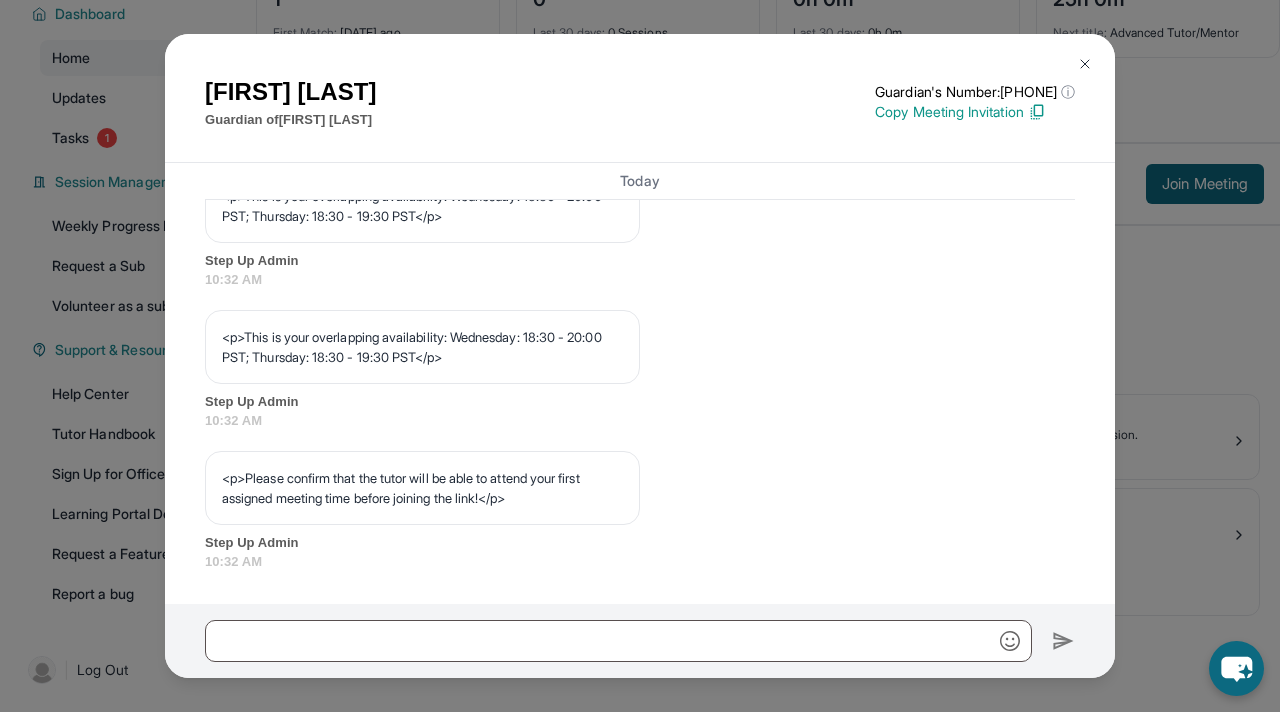 scroll, scrollTop: 1010, scrollLeft: 0, axis: vertical 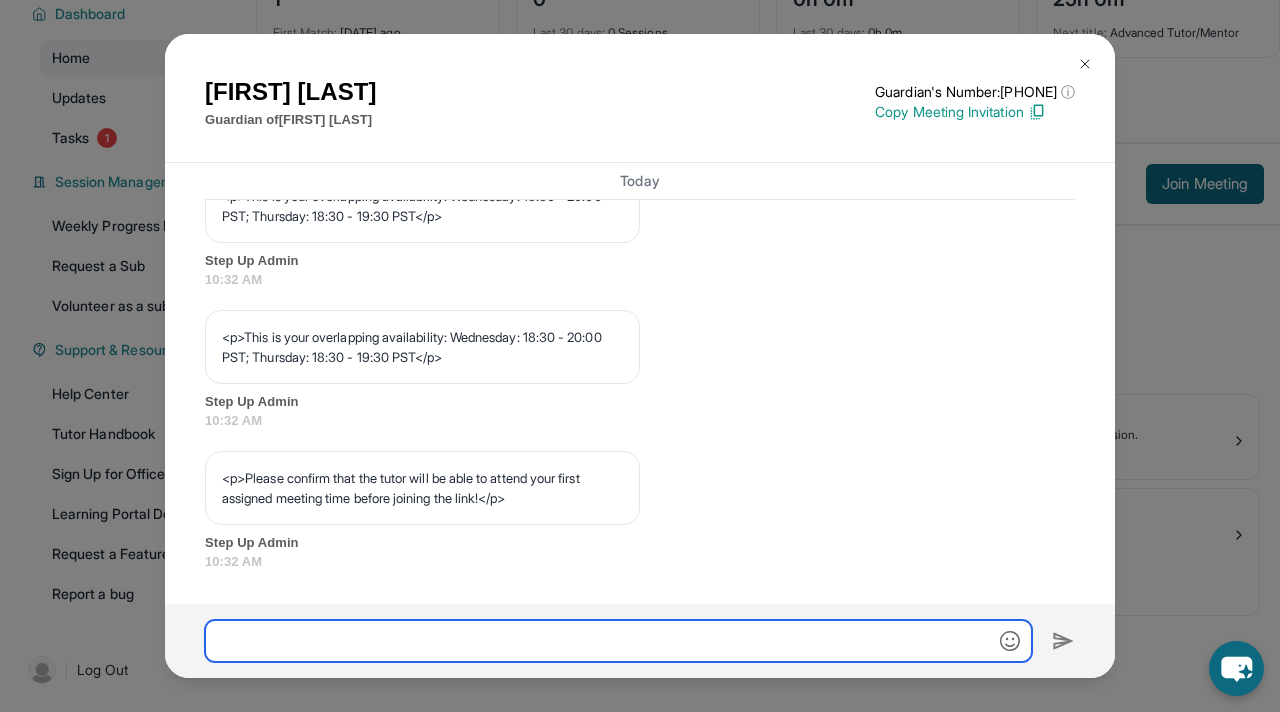 click at bounding box center (618, 641) 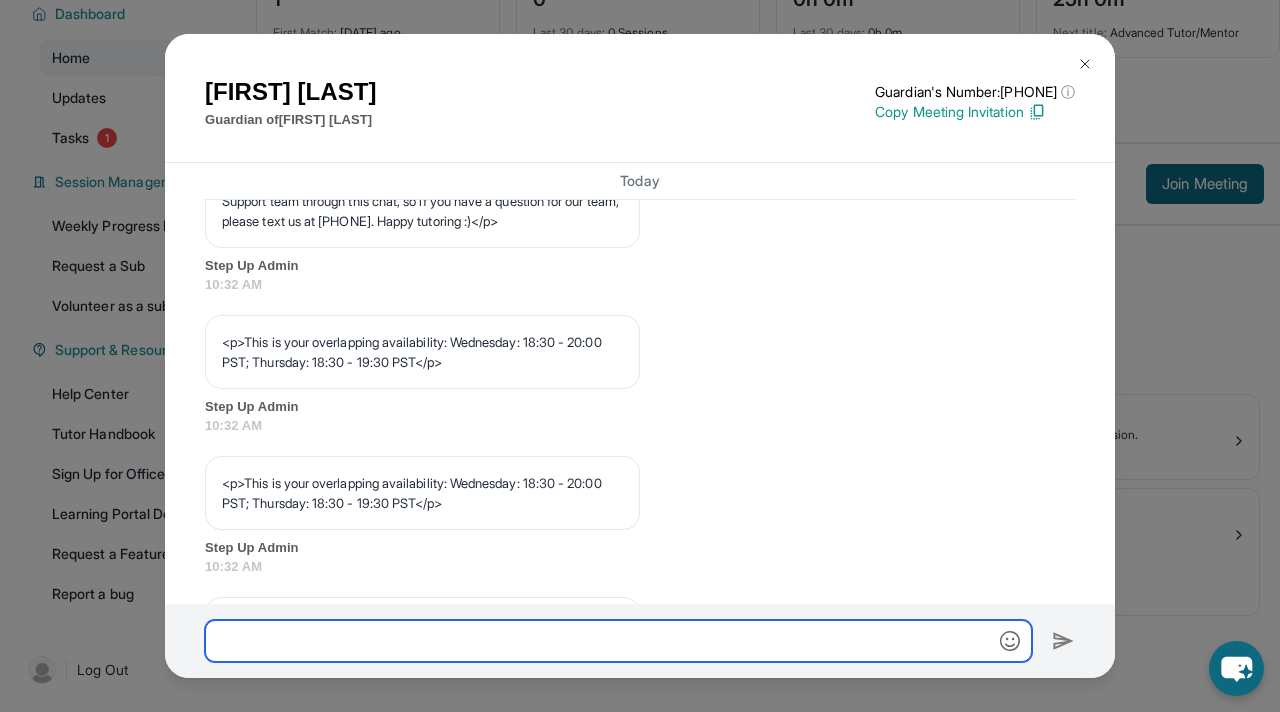 scroll, scrollTop: 40, scrollLeft: 0, axis: vertical 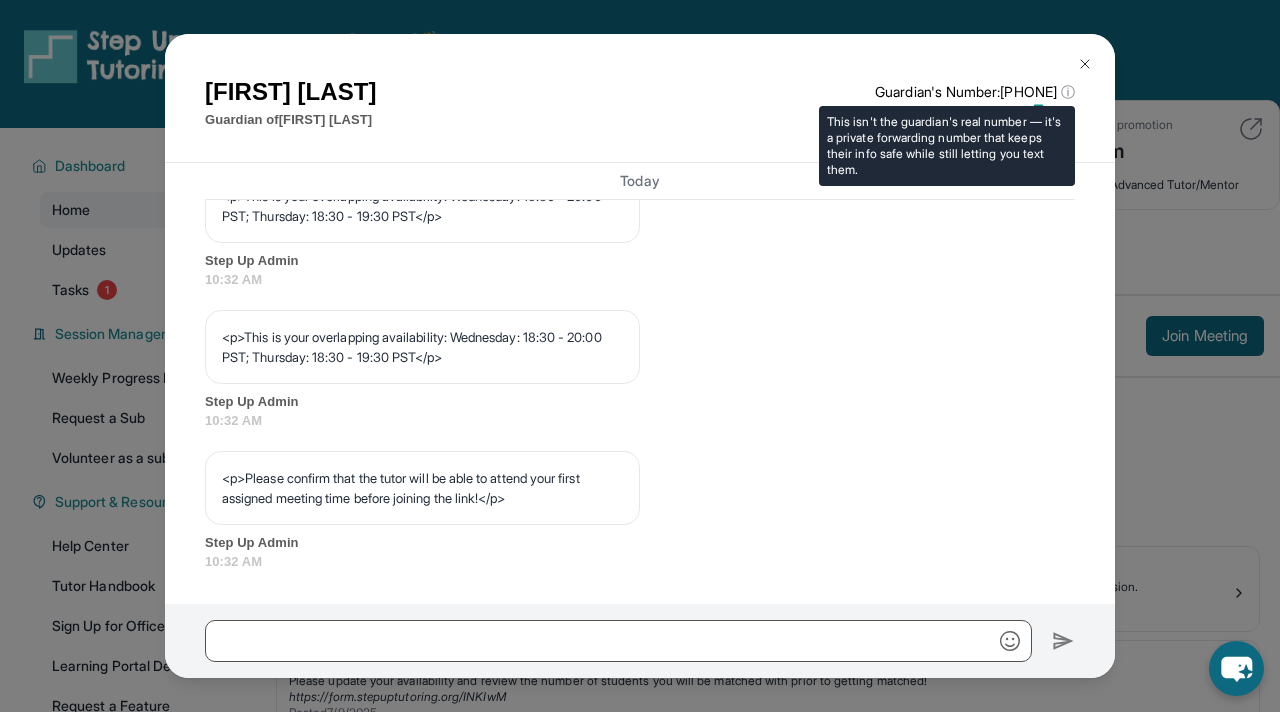 drag, startPoint x: 967, startPoint y: 88, endPoint x: 1053, endPoint y: 93, distance: 86.145226 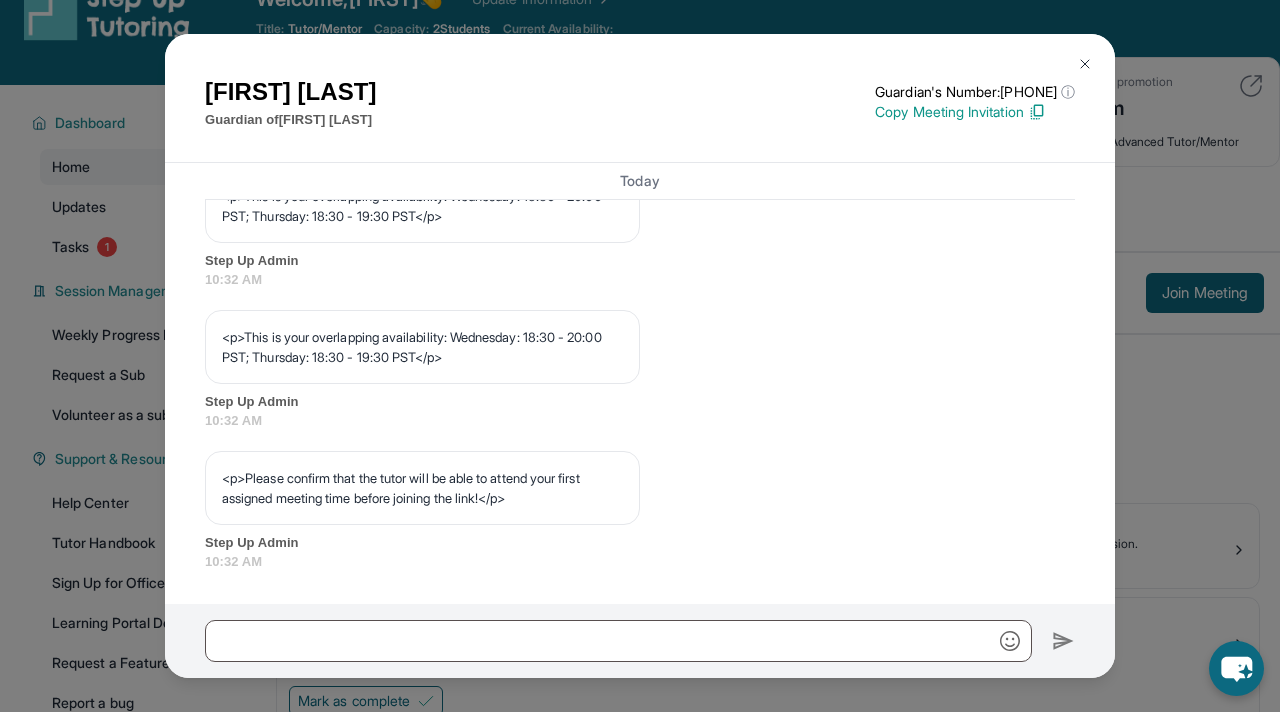scroll, scrollTop: 0, scrollLeft: 0, axis: both 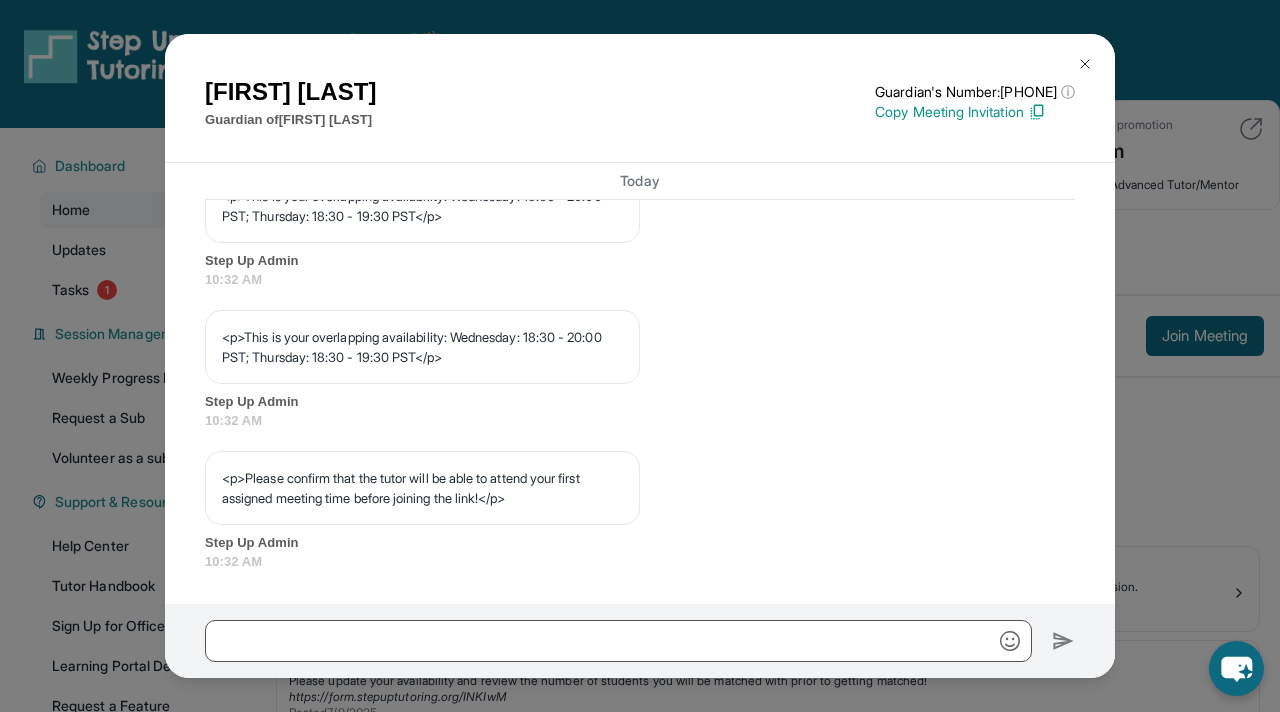 click on "[FIRST] [LAST] Guardian of [FIRST] [LAST] Guardian's Number:  [PHONE] ⓘ This isn't the guardian's real number — it's a private forwarding number that keeps their info safe while still letting you text them. Copy Meeting Invitation Today <p>**New Step Up Tutoring Match Chat**: Hi [FIRST]! This is the start of your chat with [FIRST]'s new tutor, [FIRST]. Please respond to this text with a message to your tutor introducing yourself with your name and your relation to [FIRST] within 24 hours. They will reply to start scheduling your first session (we suggest within 7 days of this text) and 2x/week tutoring schedule. Save this contact with your tutor's name and Step Up, so you know where to reach them. Happy tutoring! :)</p> Step Up Admin 10:32 AM Step Up Admin 10:32 AM Step Up Admin 10:32 AM Step Up Admin 10:32 AM <p>This is your overlapping availability: Wednesday: 18:30 - 20:00 PST; Thursday: 18:30 - 19:30 PST</p> Step Up Admin 10:32 AM Step Up Admin 10:32 AM Step Up Admin 10:32 AM" at bounding box center [640, 356] 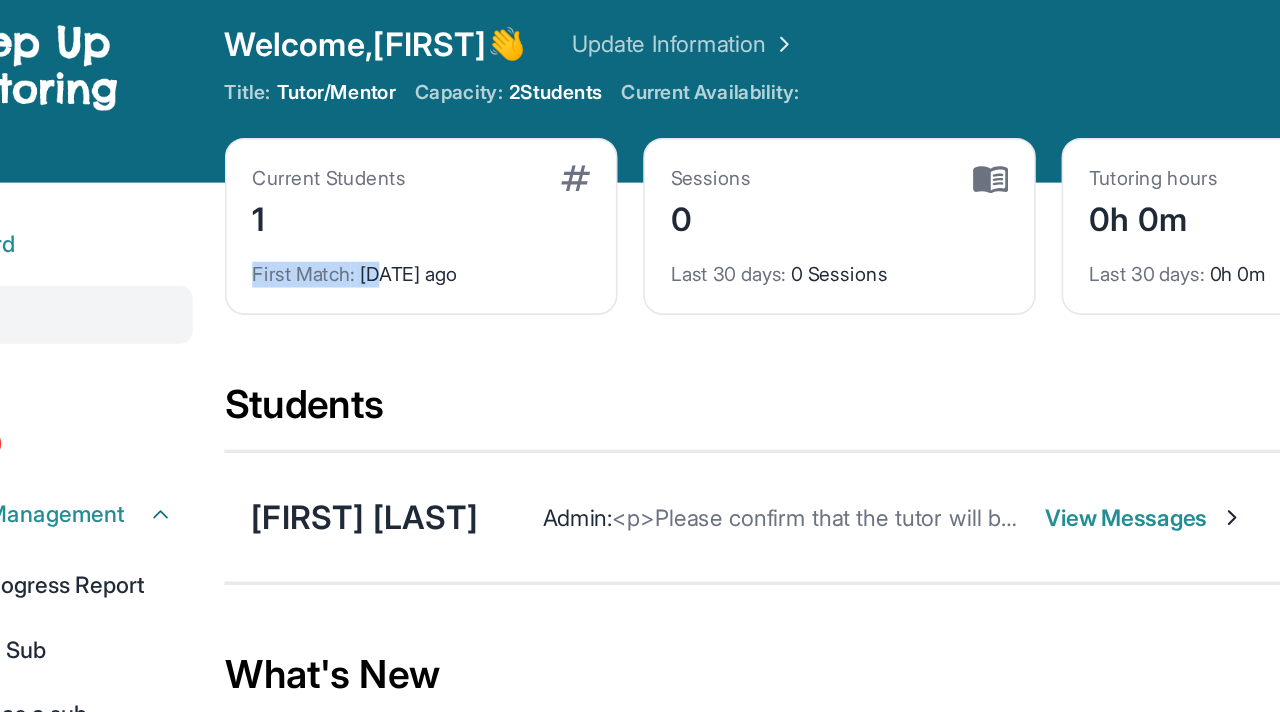 drag, startPoint x: 289, startPoint y: 176, endPoint x: 352, endPoint y: 177, distance: 63.007935 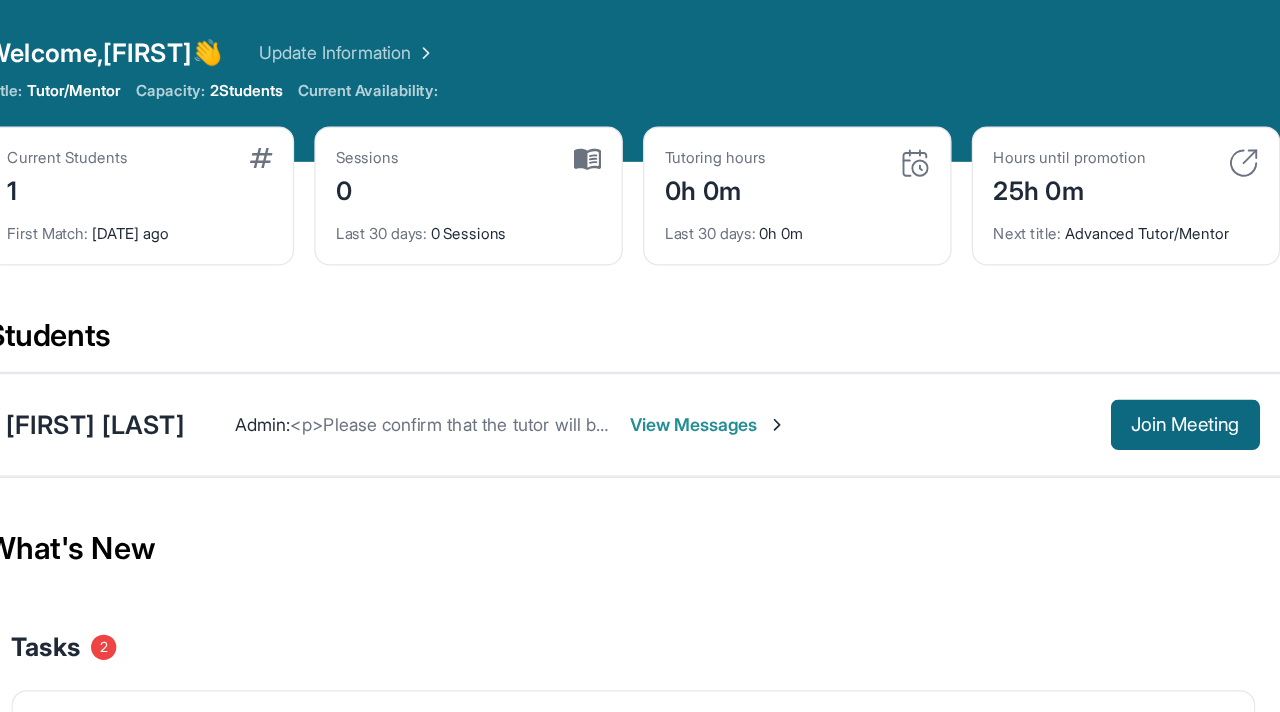 scroll, scrollTop: 0, scrollLeft: 0, axis: both 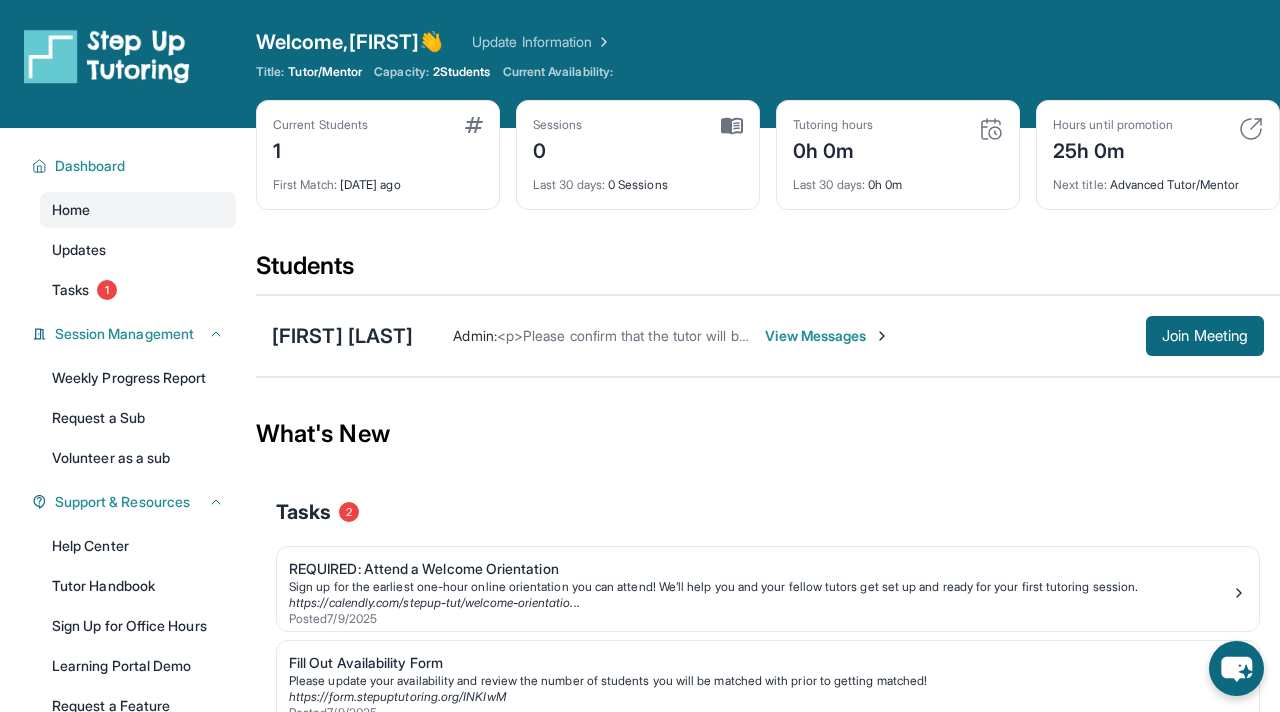 click on "Tasks 2" at bounding box center (768, 512) 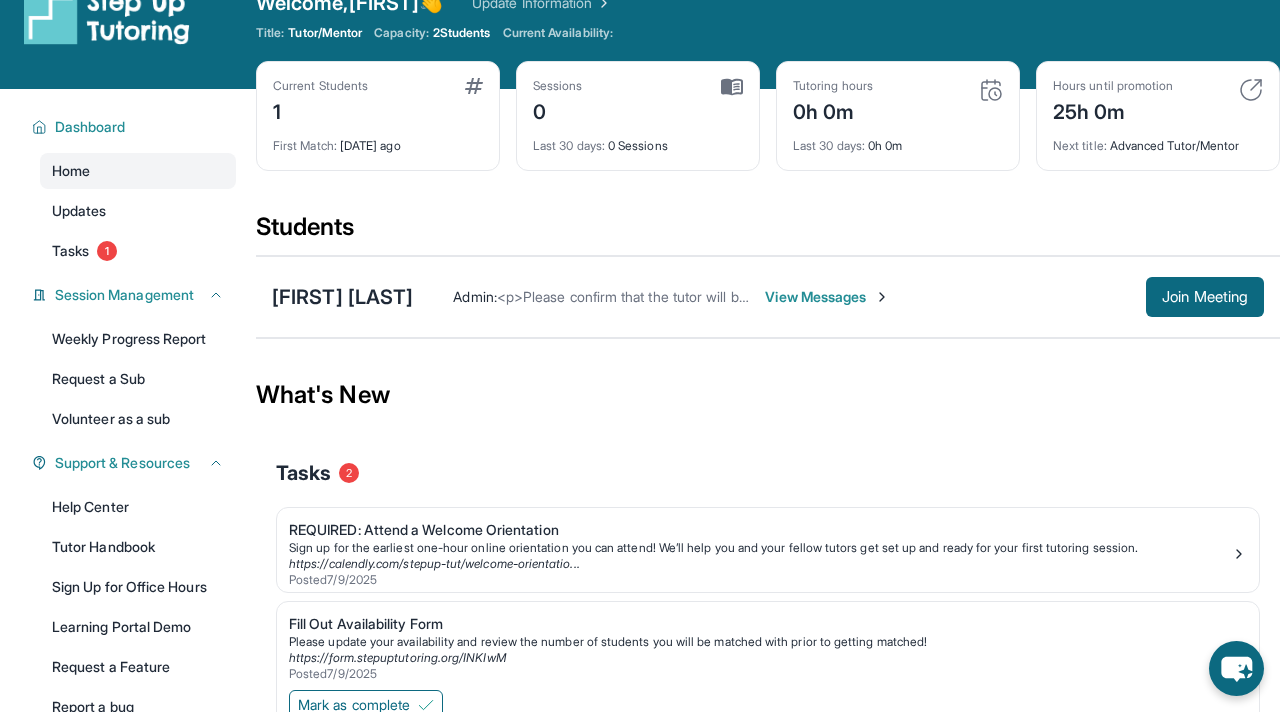 scroll, scrollTop: 50, scrollLeft: 0, axis: vertical 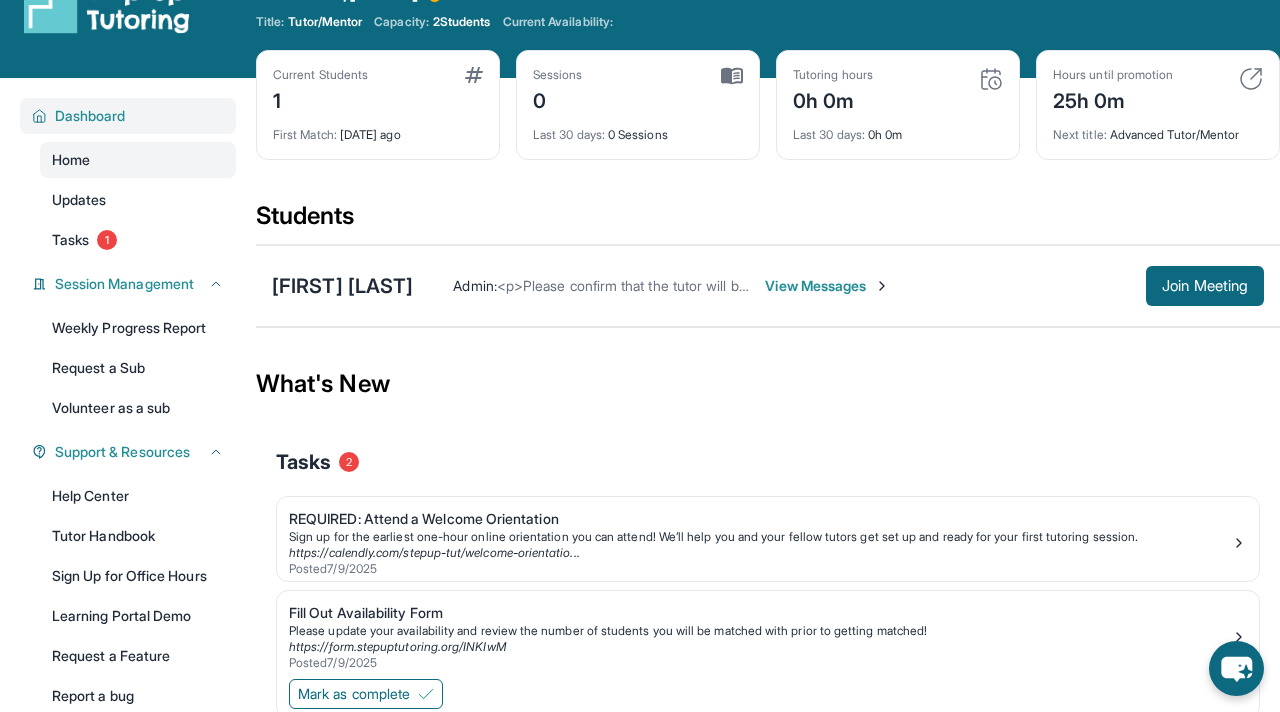 click on "Dashboard" at bounding box center (90, 116) 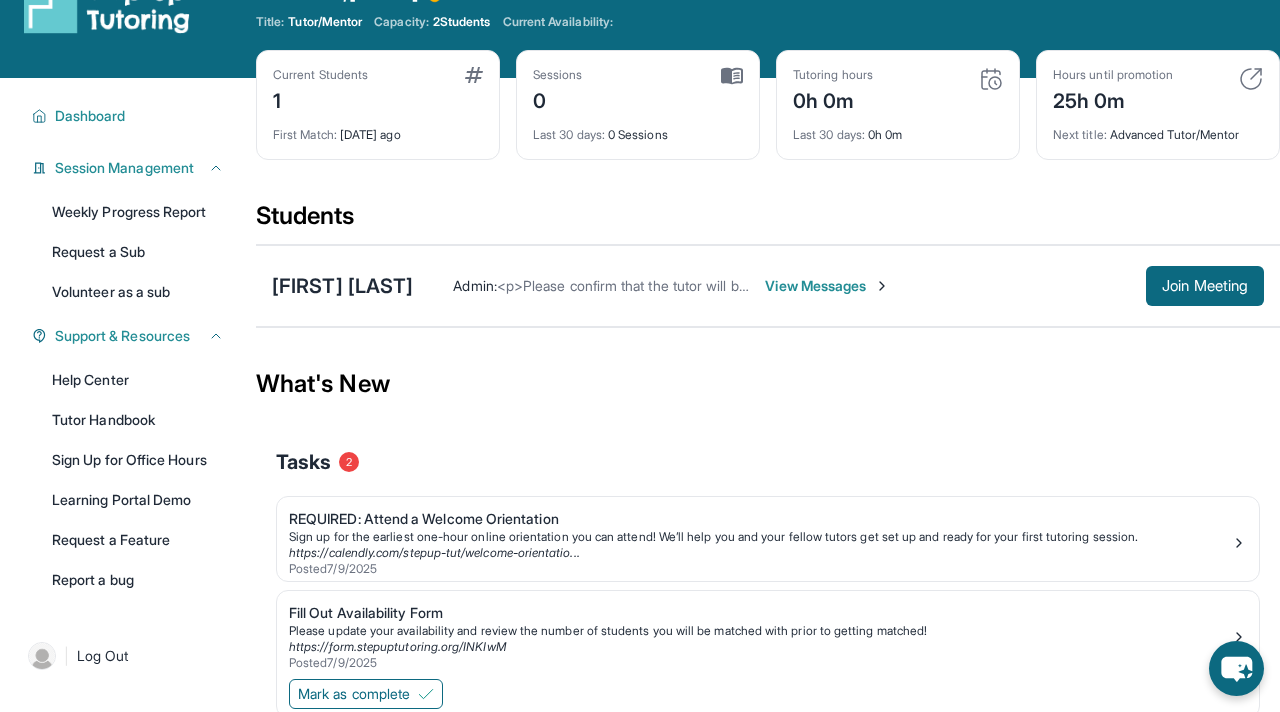 scroll, scrollTop: 0, scrollLeft: 0, axis: both 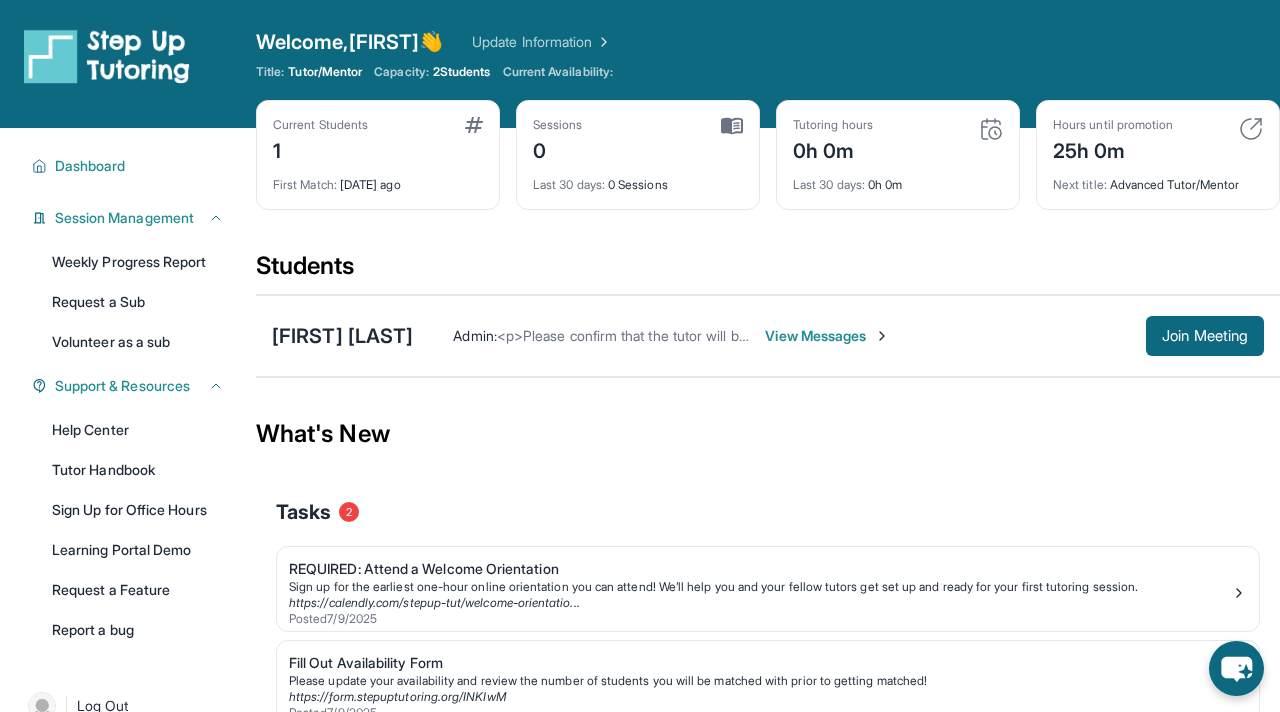 click on "Update Information" at bounding box center (542, 42) 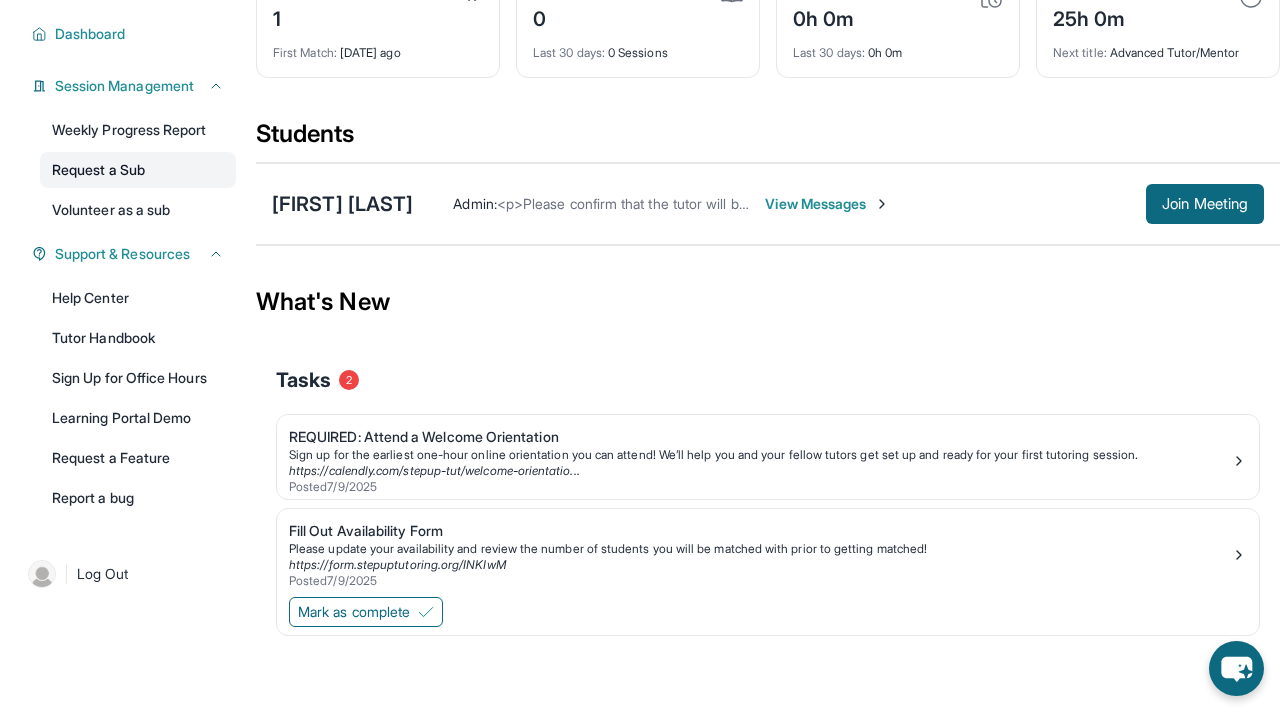 scroll, scrollTop: 0, scrollLeft: 0, axis: both 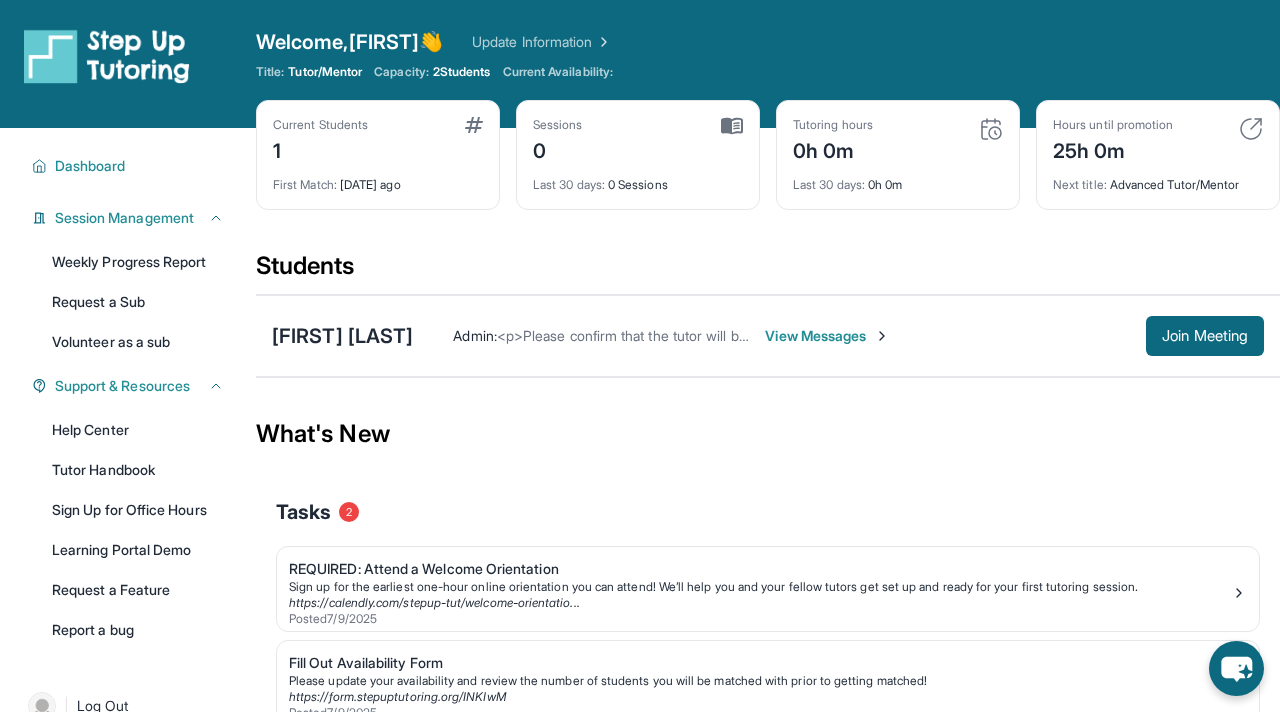 click at bounding box center [144, 64] 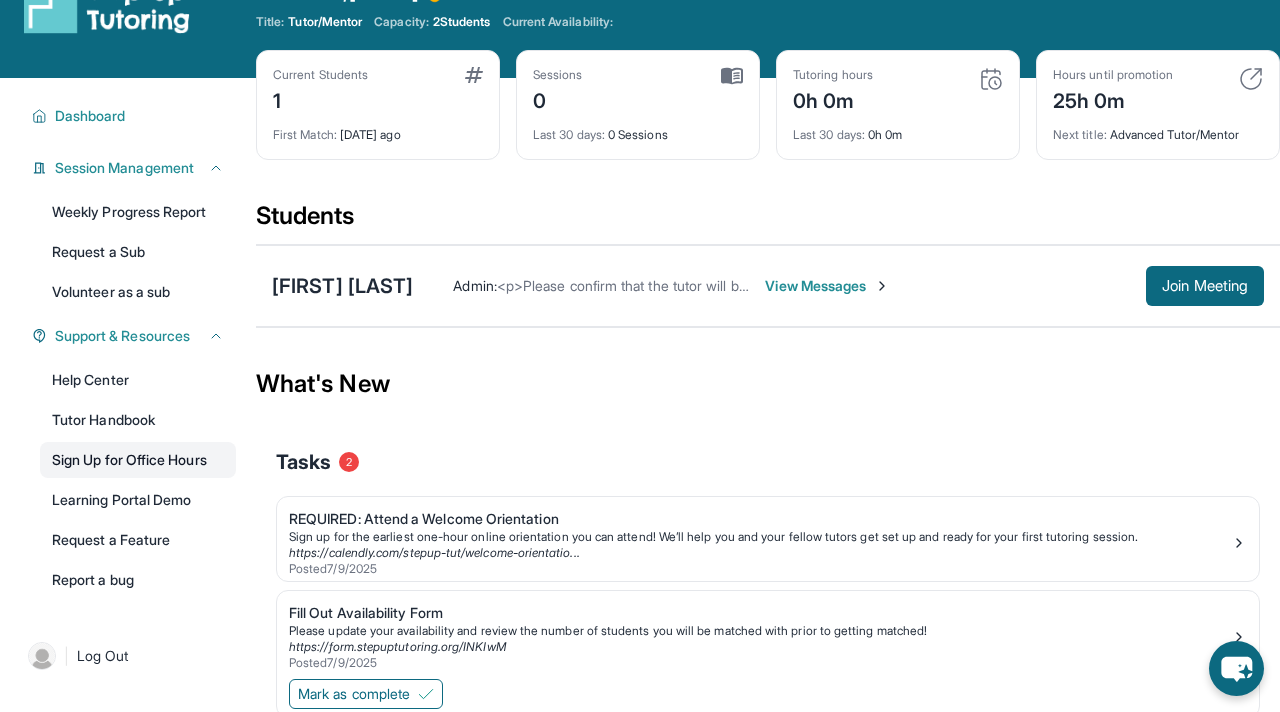 scroll, scrollTop: 33, scrollLeft: 0, axis: vertical 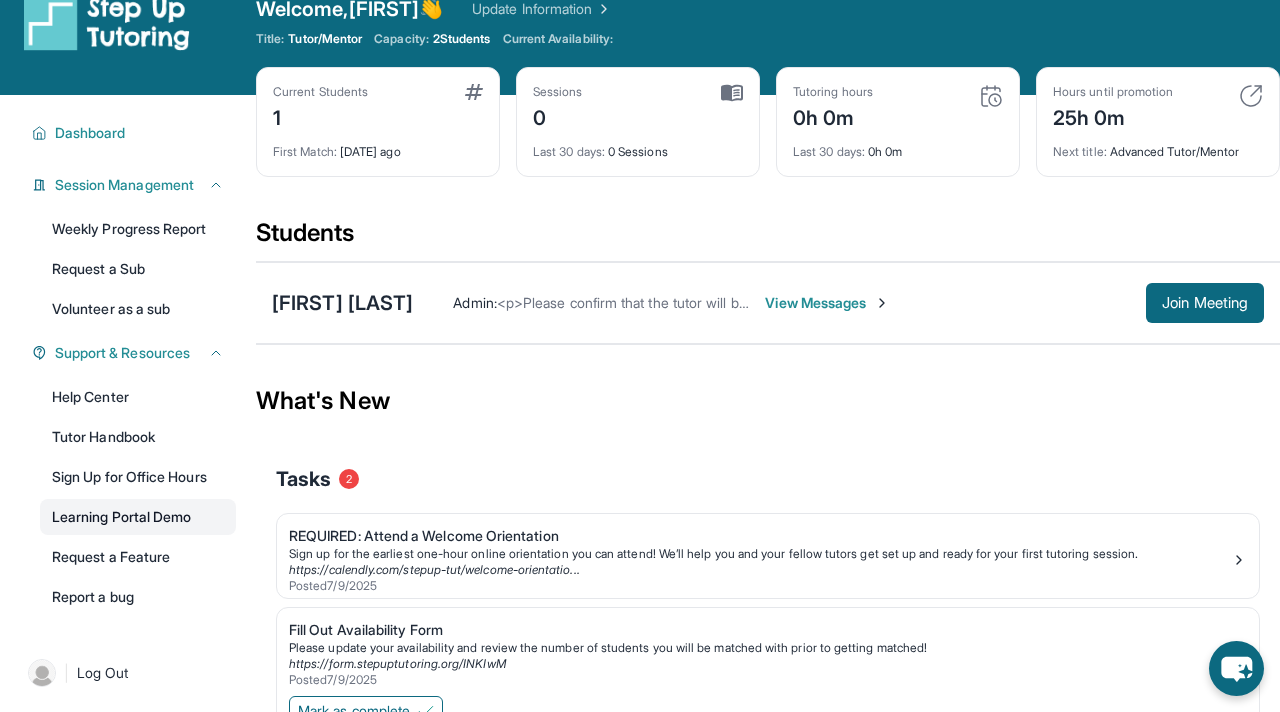 click on "Learning Portal Demo" at bounding box center [138, 517] 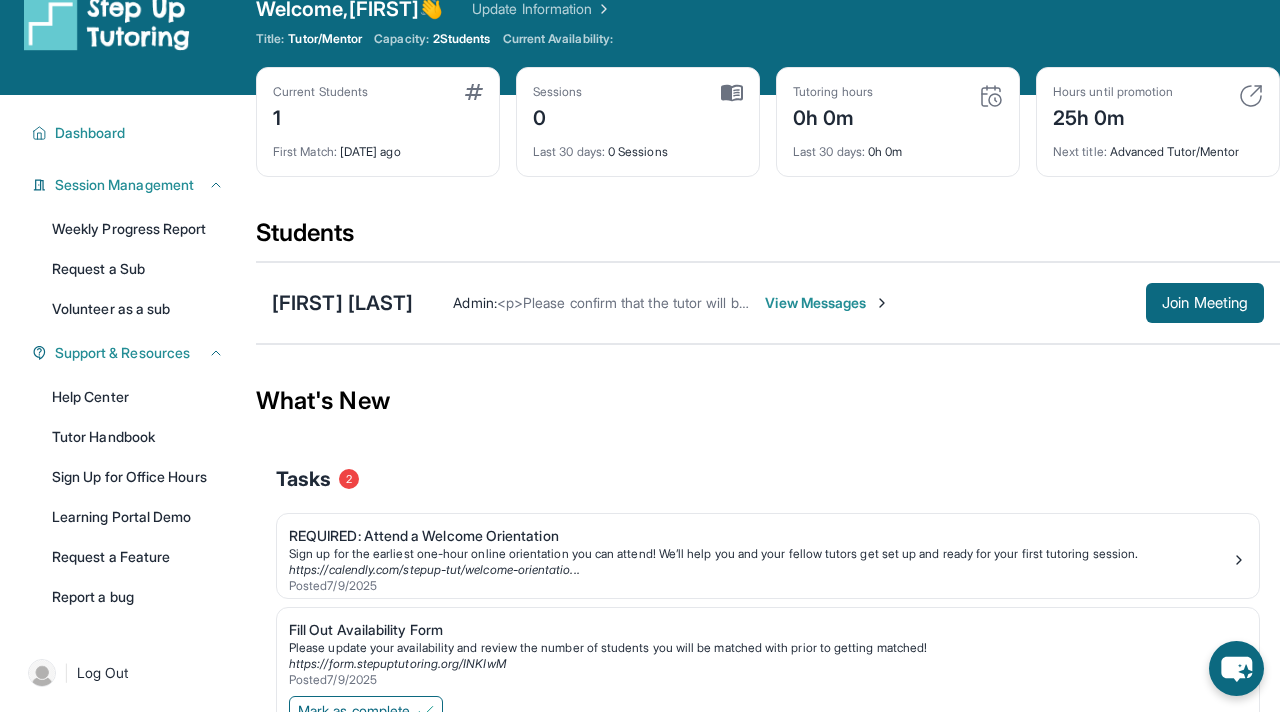 click on "Admin :  <p>Please confirm that the tutor will be able to attend your first assigned meeting time before joining the link!</p> View Messages Join Meeting" at bounding box center [838, 303] 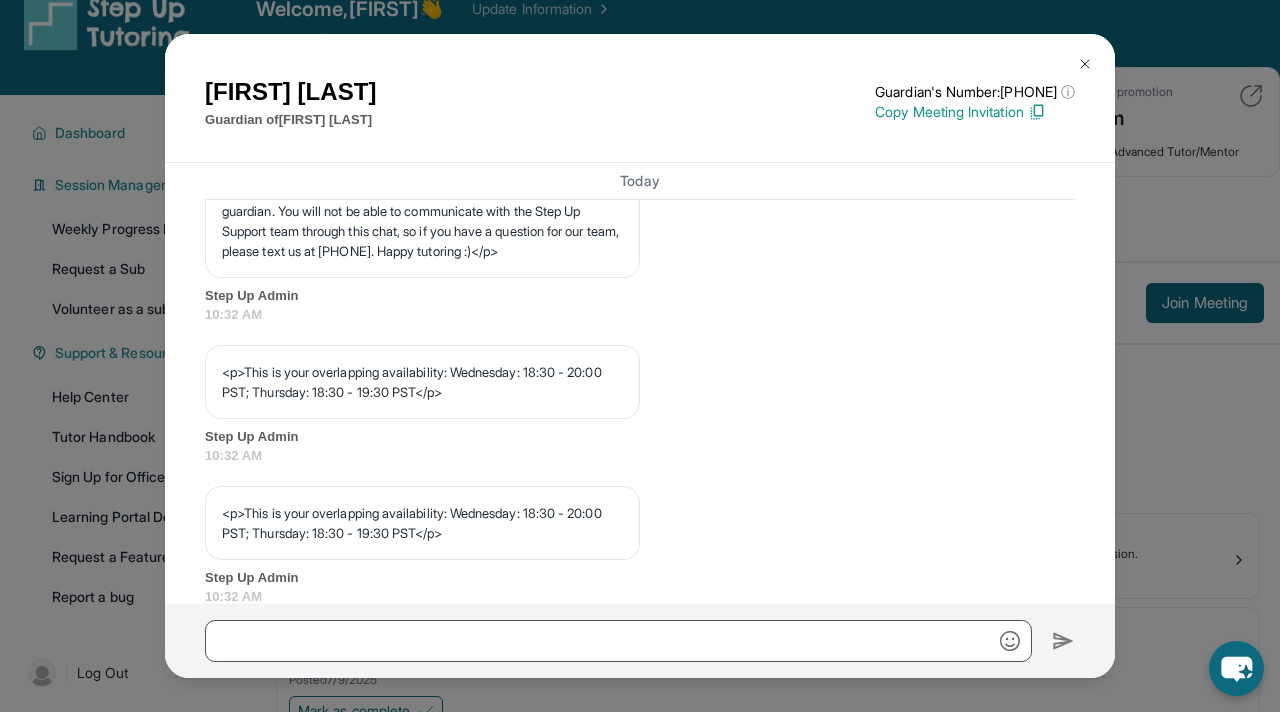 scroll, scrollTop: 1010, scrollLeft: 0, axis: vertical 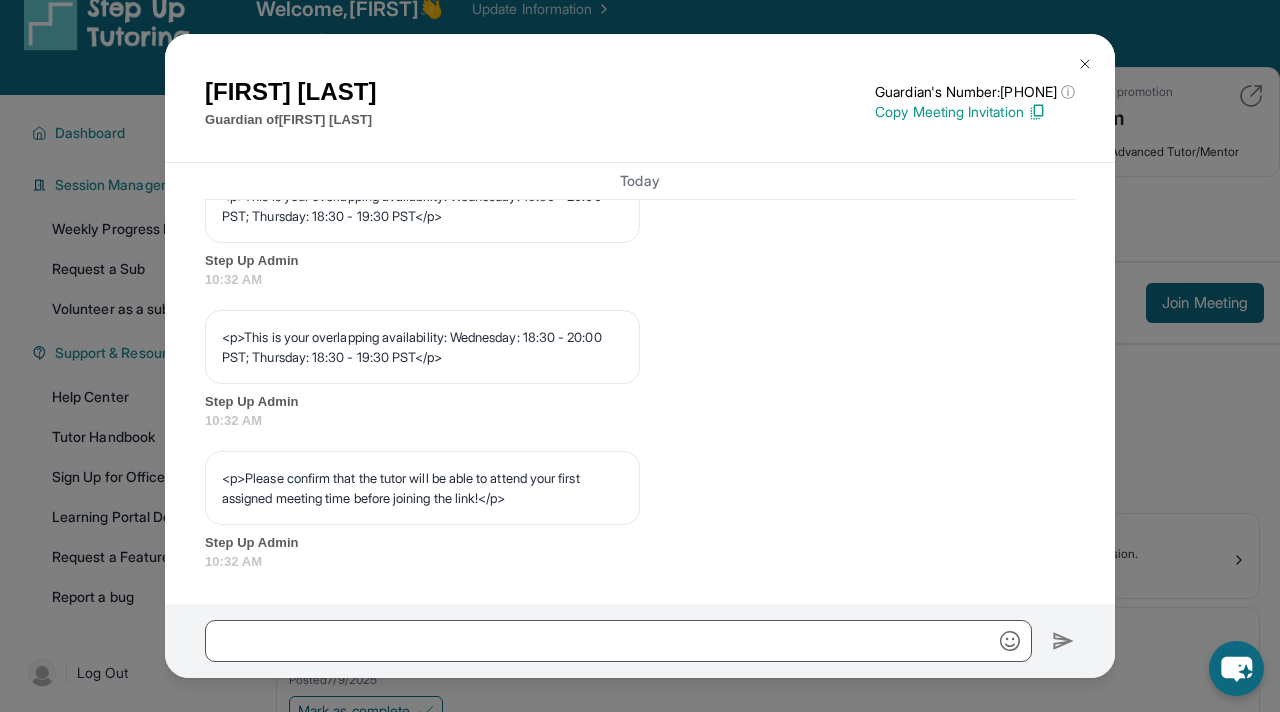 click at bounding box center (1085, 64) 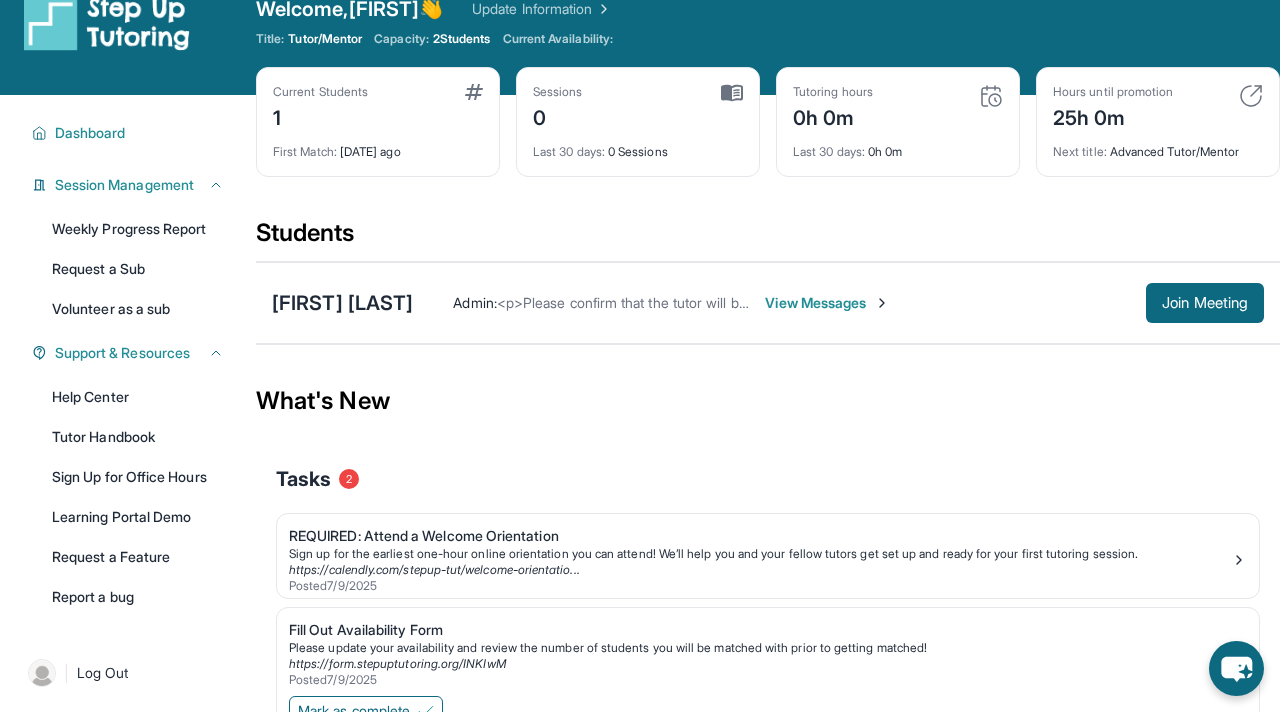 click on "View Messages" at bounding box center (827, 303) 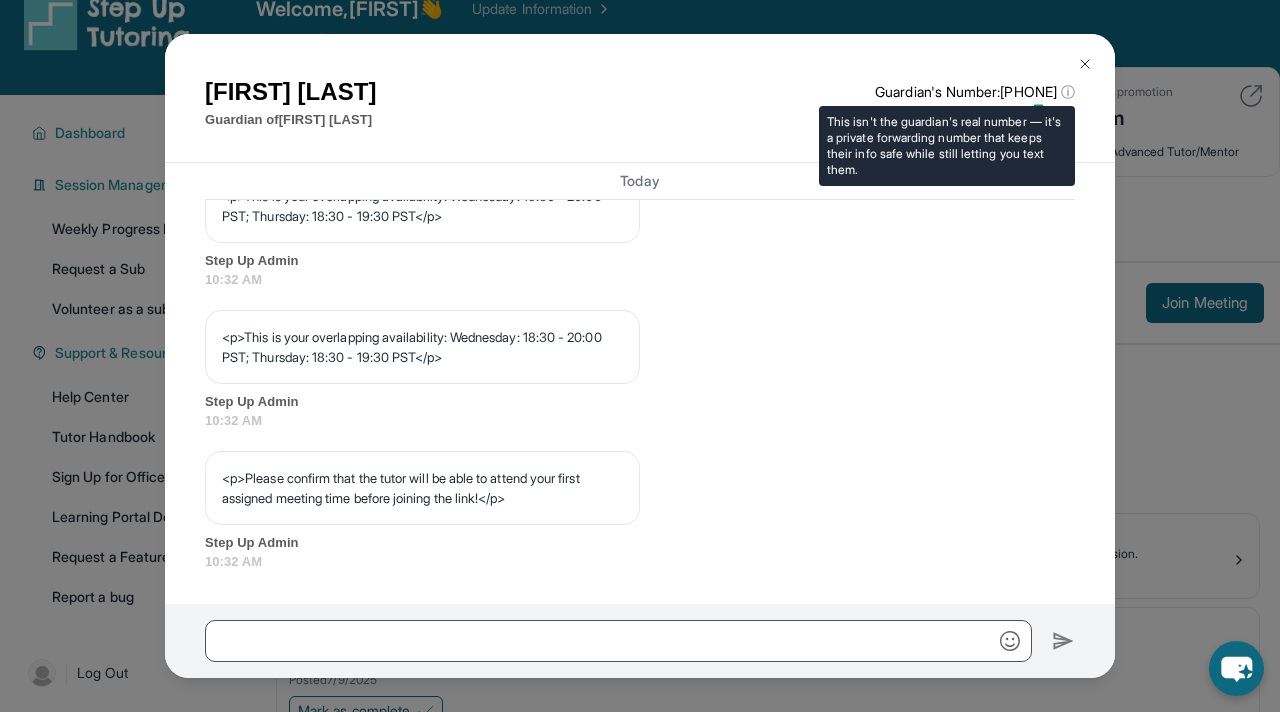 scroll, scrollTop: 1010, scrollLeft: 0, axis: vertical 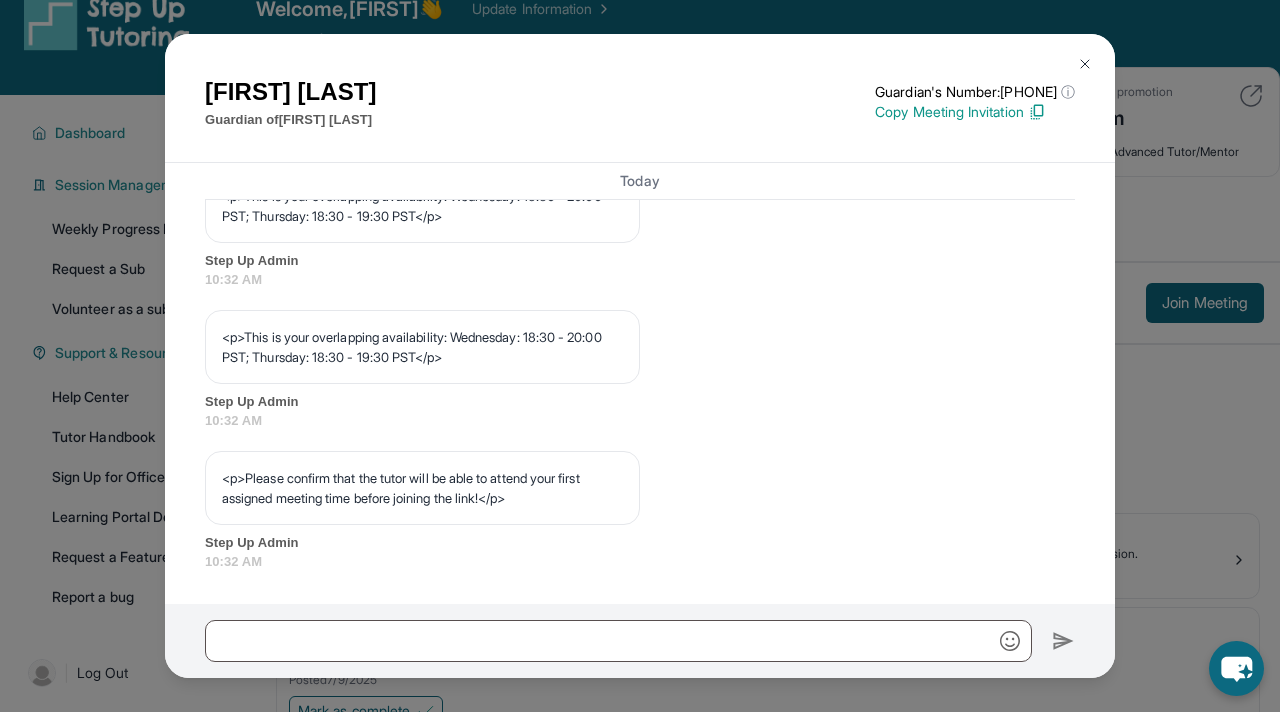 click at bounding box center [1085, 64] 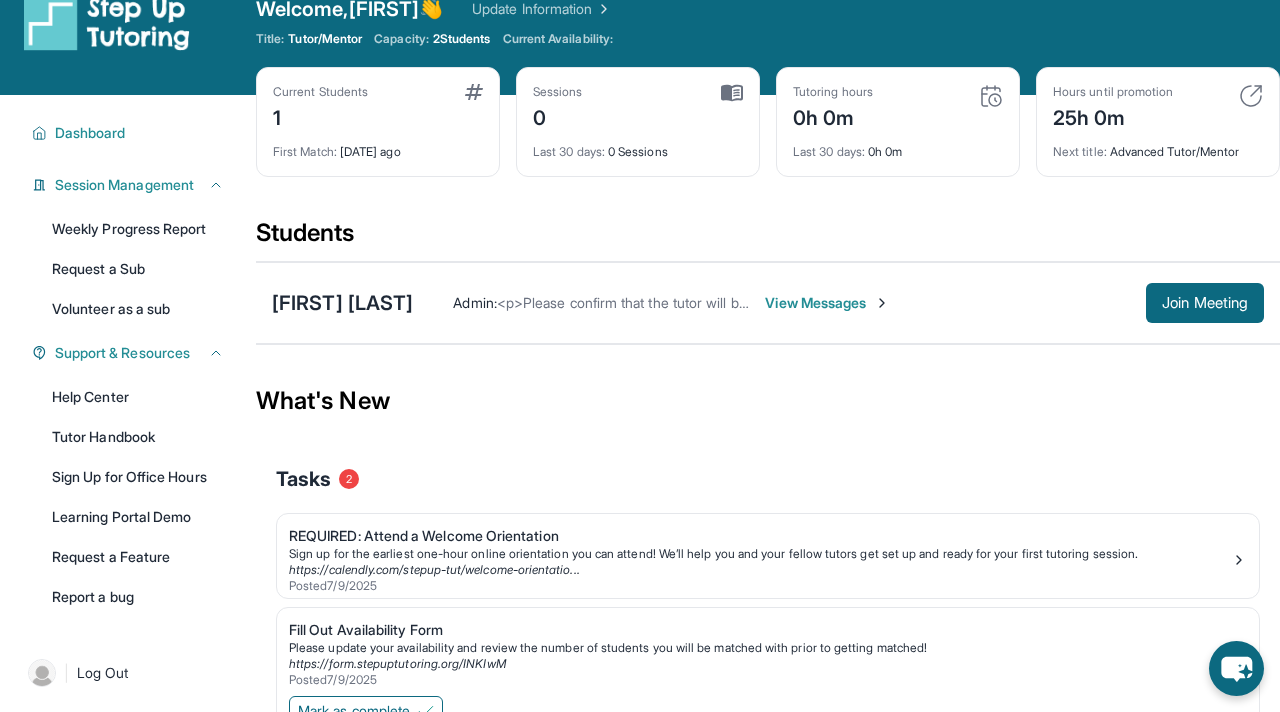 click on "Current Students 1 First Match :   [DATE] ago Sessions 0 Last 30 days :   0 Sessions Tutoring hours 0h 0m Last 30 days :   0h 0m Hours until promotion 25h 0m Next title :   Advanced Tutor/Mentor" at bounding box center [768, 142] 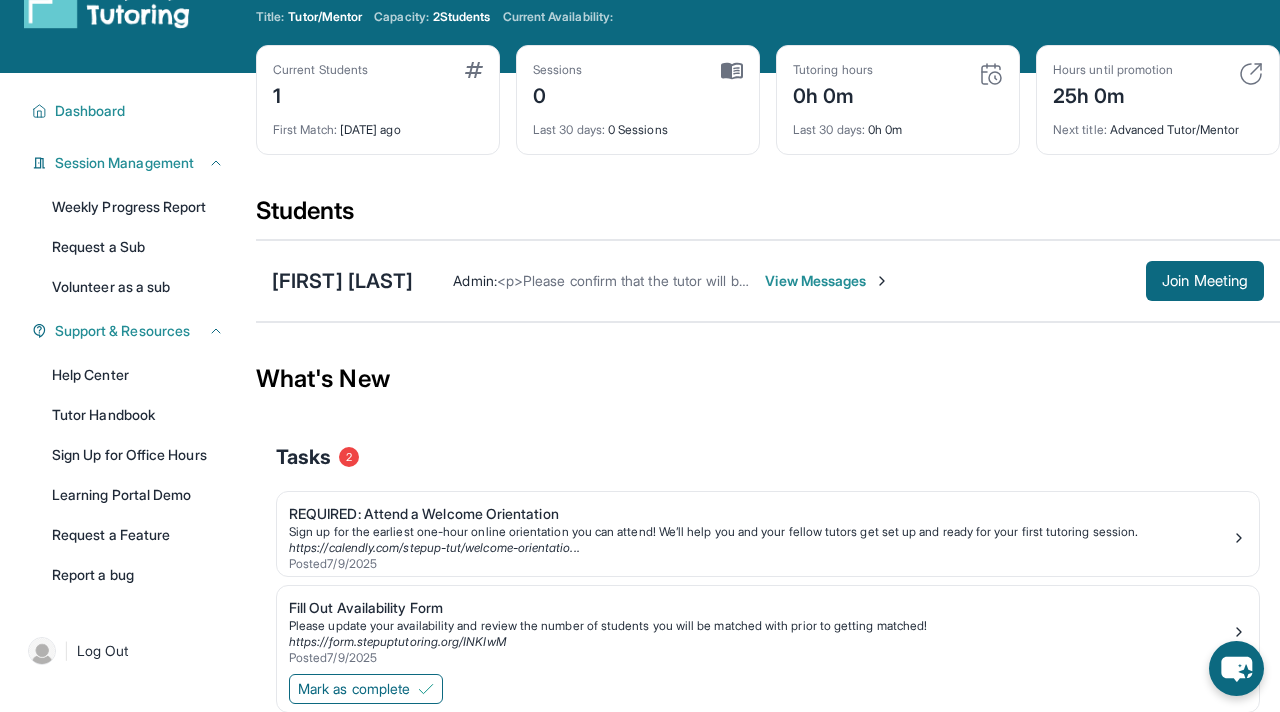 scroll, scrollTop: 114, scrollLeft: 0, axis: vertical 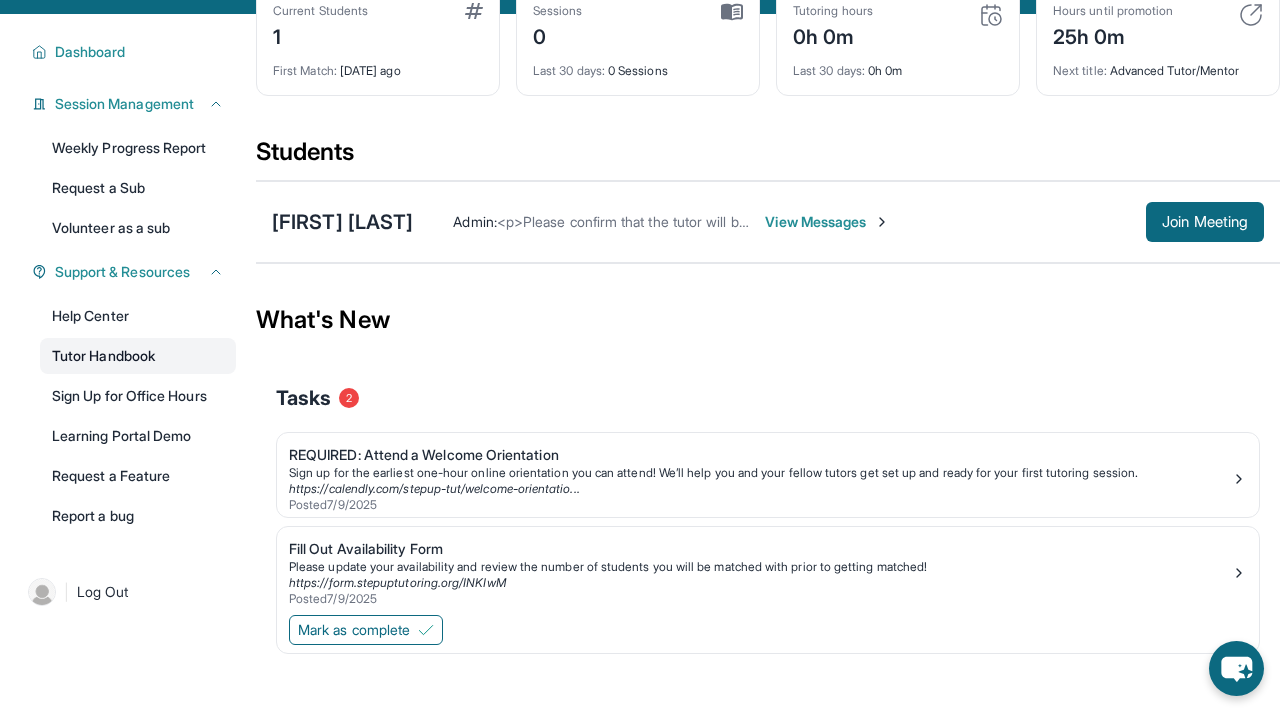 click on "Tutor Handbook" at bounding box center [138, 356] 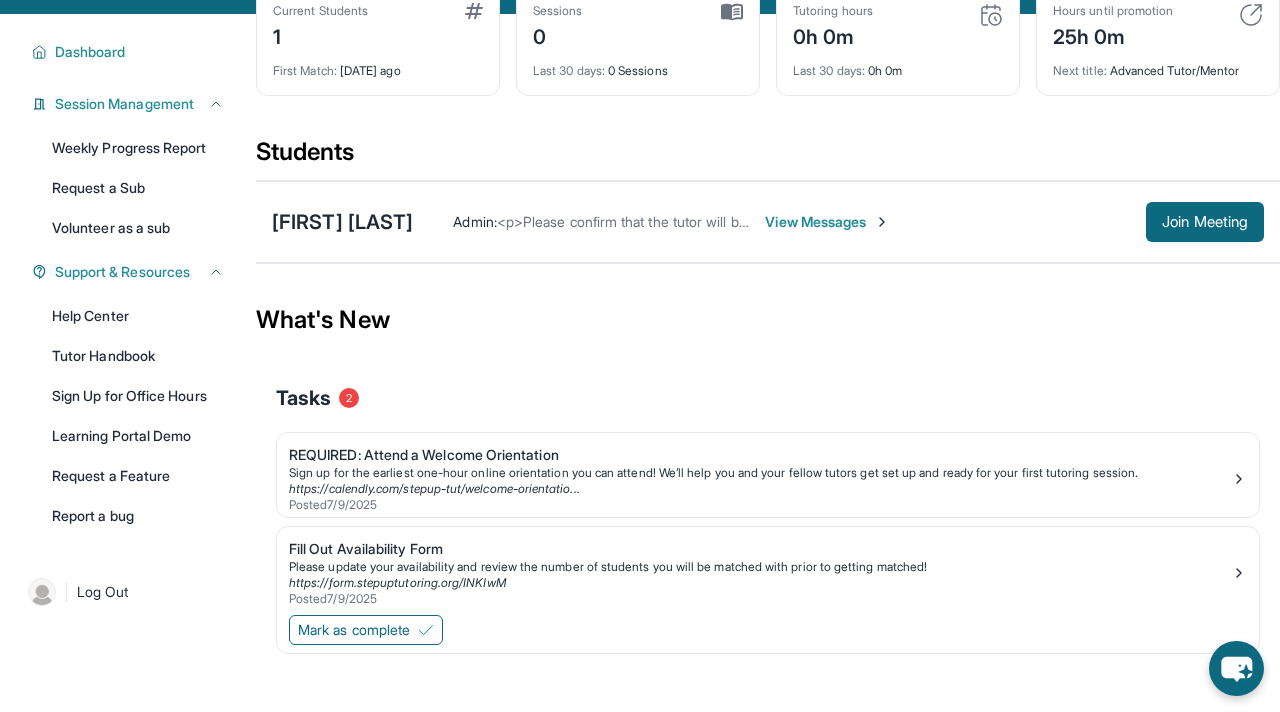scroll, scrollTop: 29, scrollLeft: 0, axis: vertical 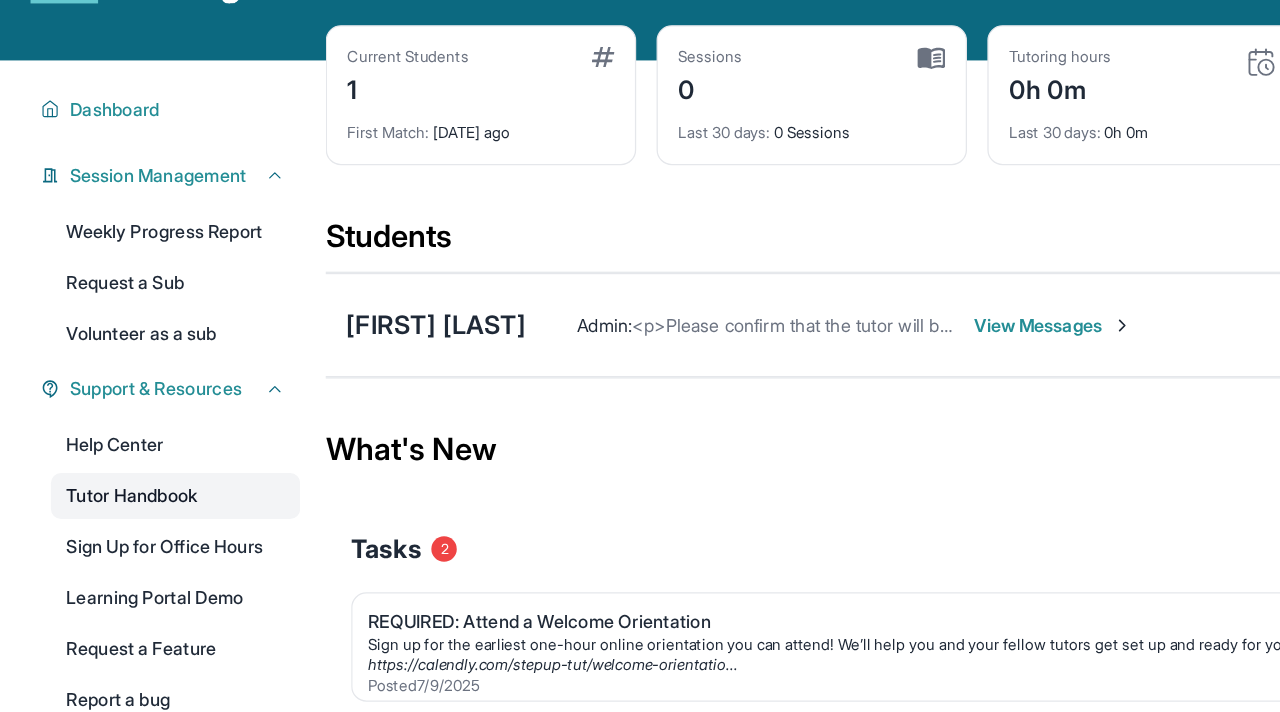 click on "Tutor Handbook" at bounding box center [138, 441] 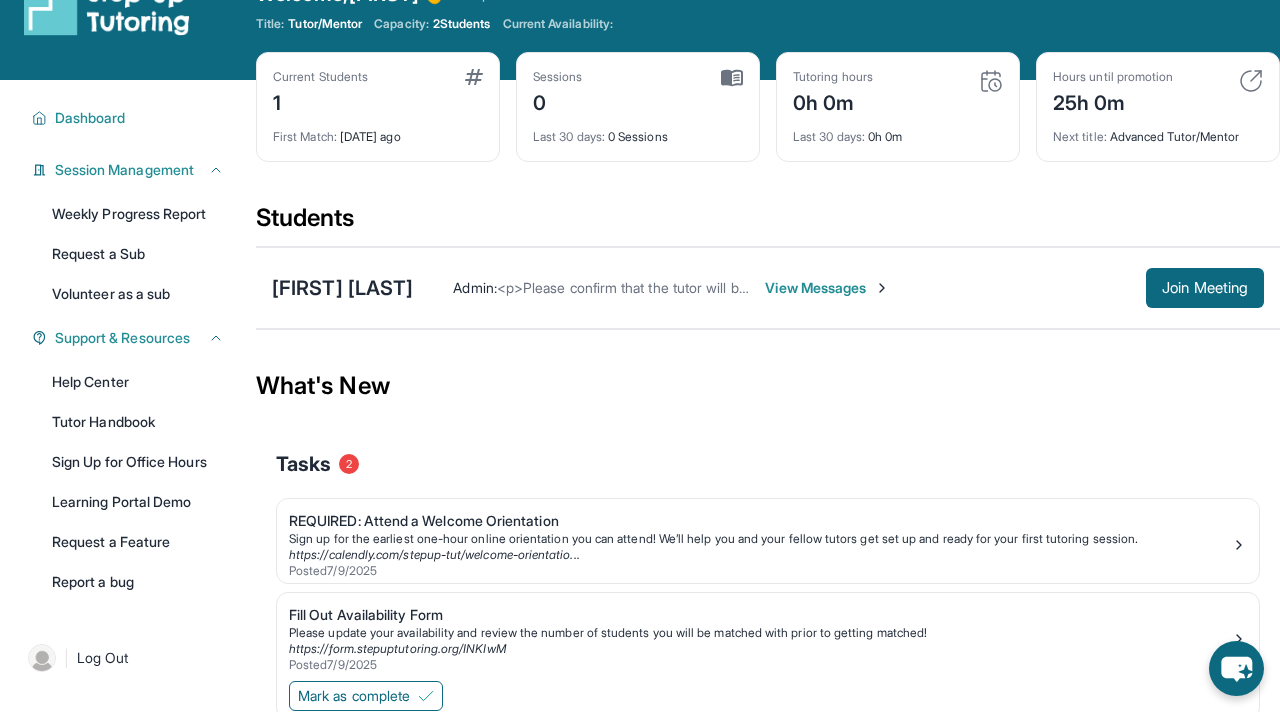 scroll, scrollTop: 40, scrollLeft: 0, axis: vertical 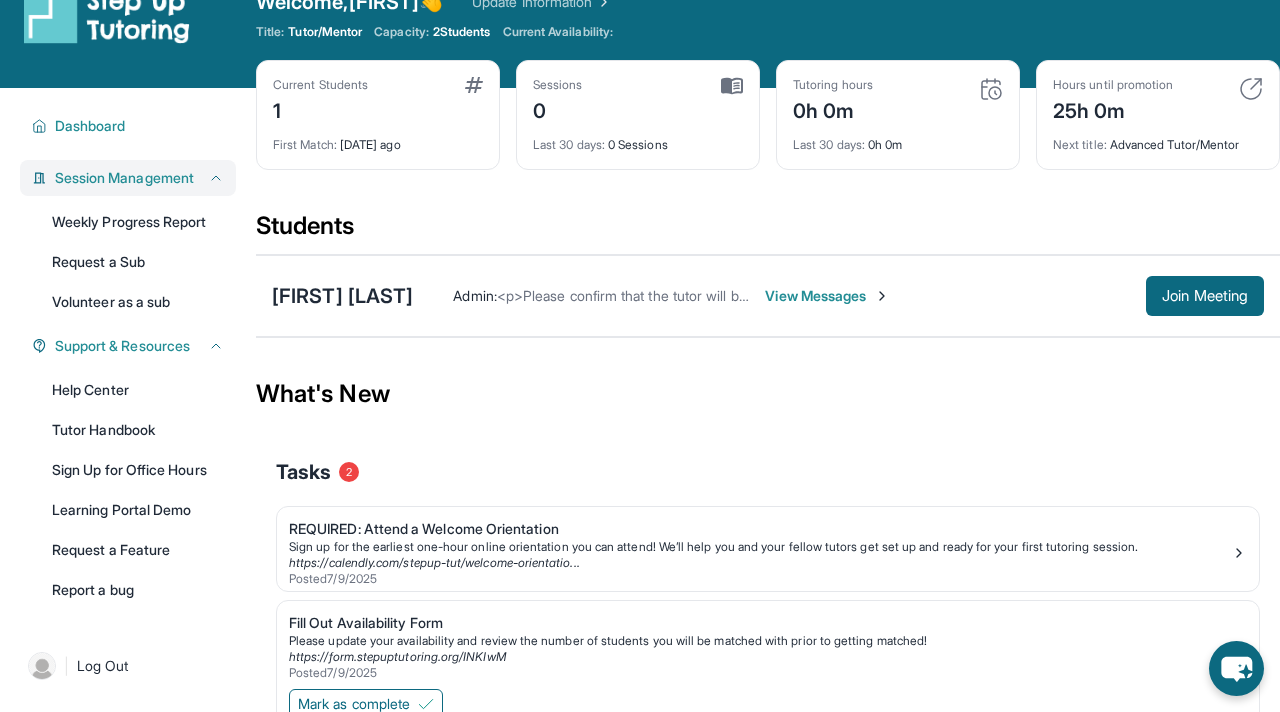 click on "Session Management" at bounding box center (124, 178) 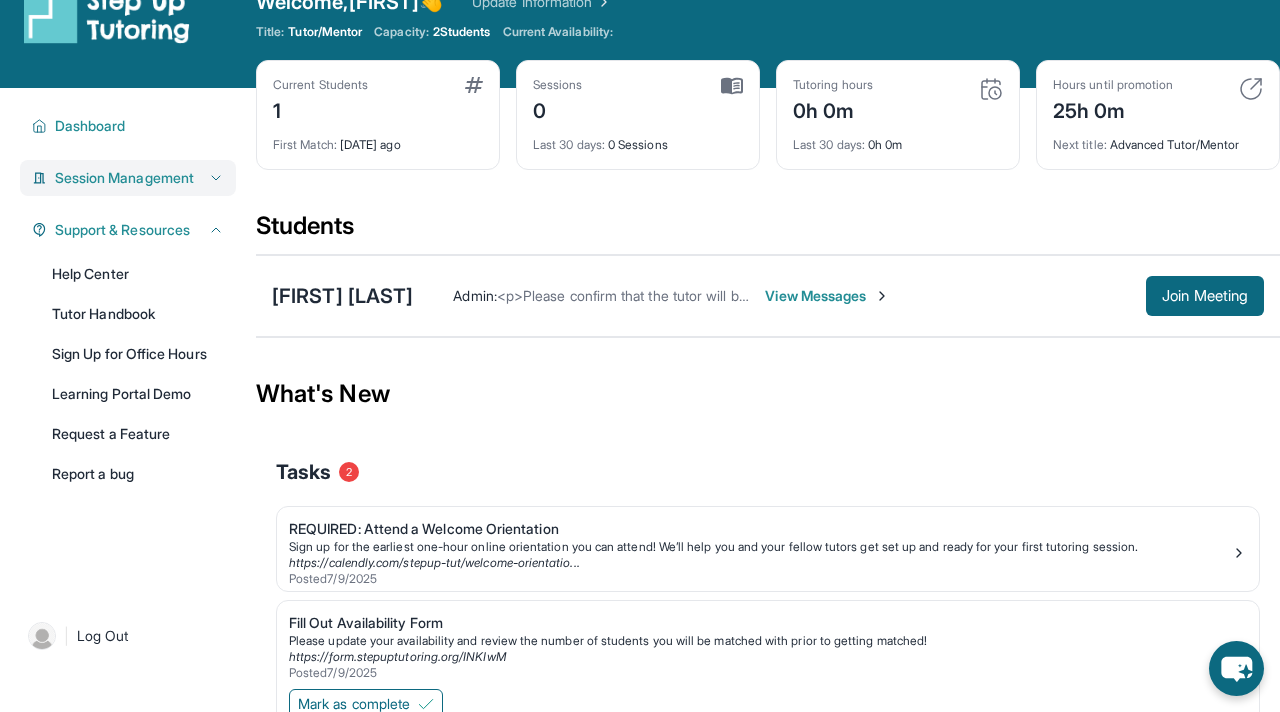 click on "Session Management" at bounding box center [124, 178] 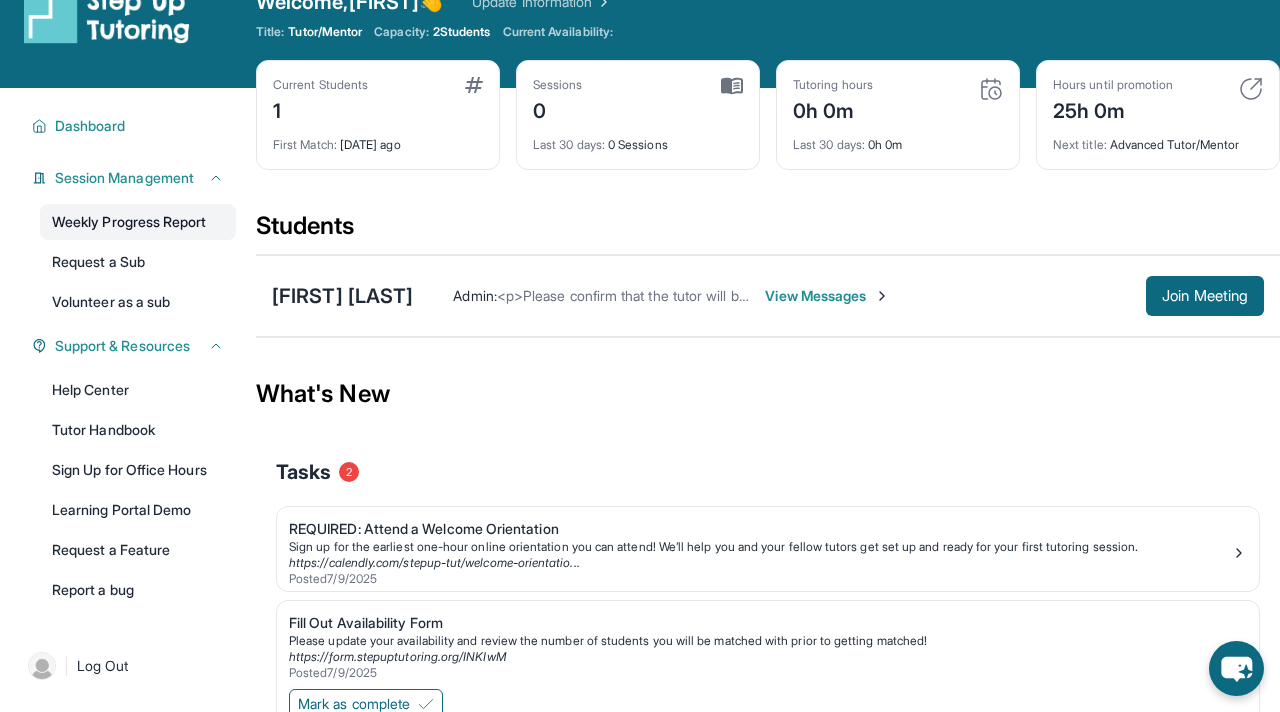 click on "Weekly Progress Report" at bounding box center [138, 222] 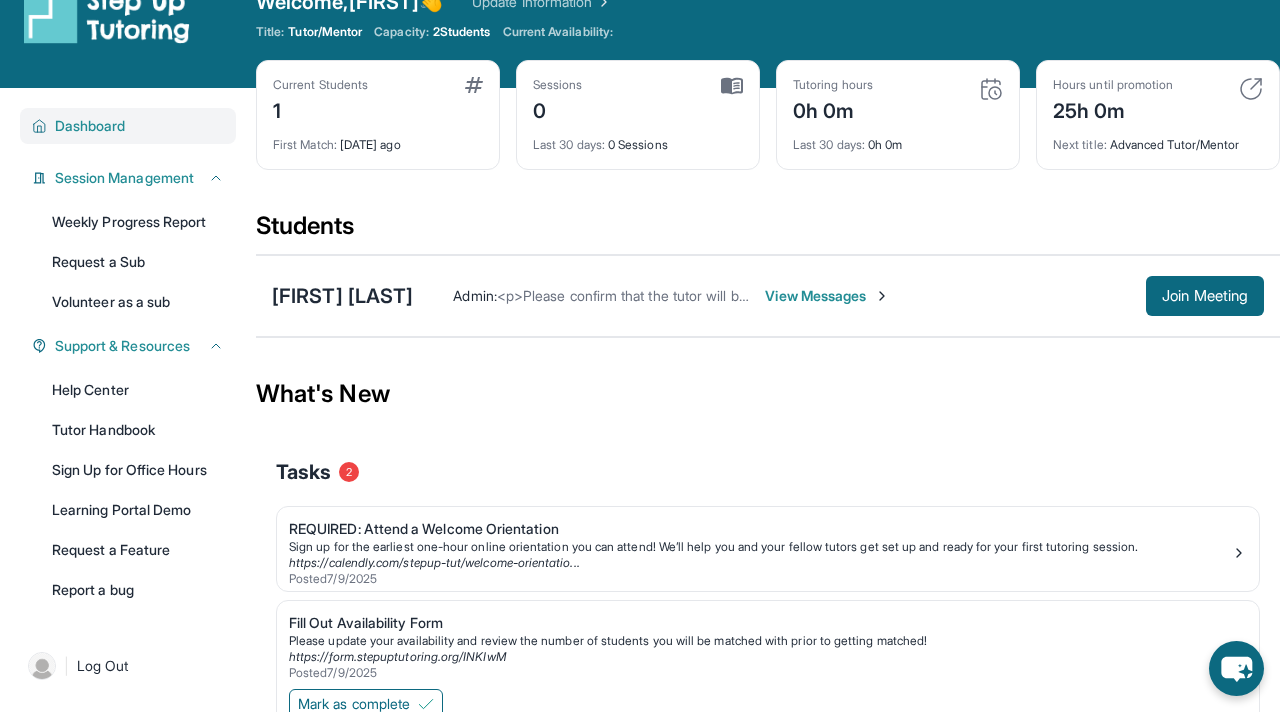 click on "Dashboard" at bounding box center [128, 126] 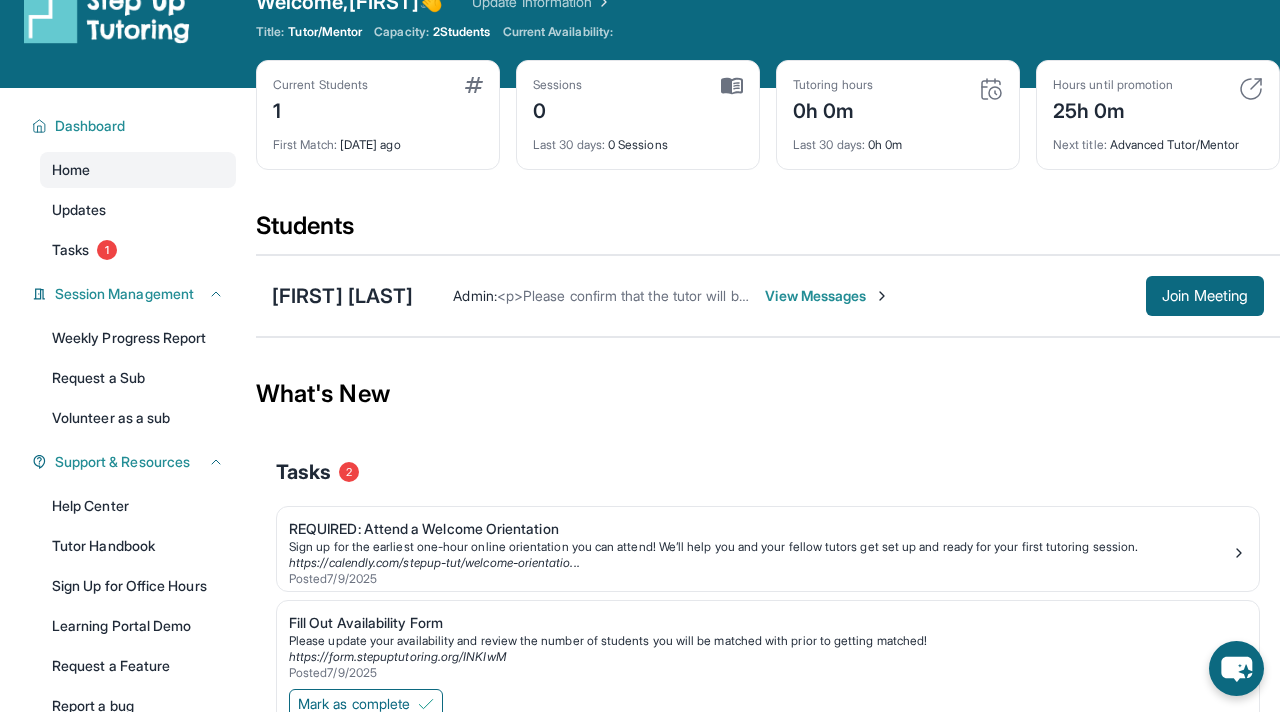 scroll, scrollTop: 23, scrollLeft: 0, axis: vertical 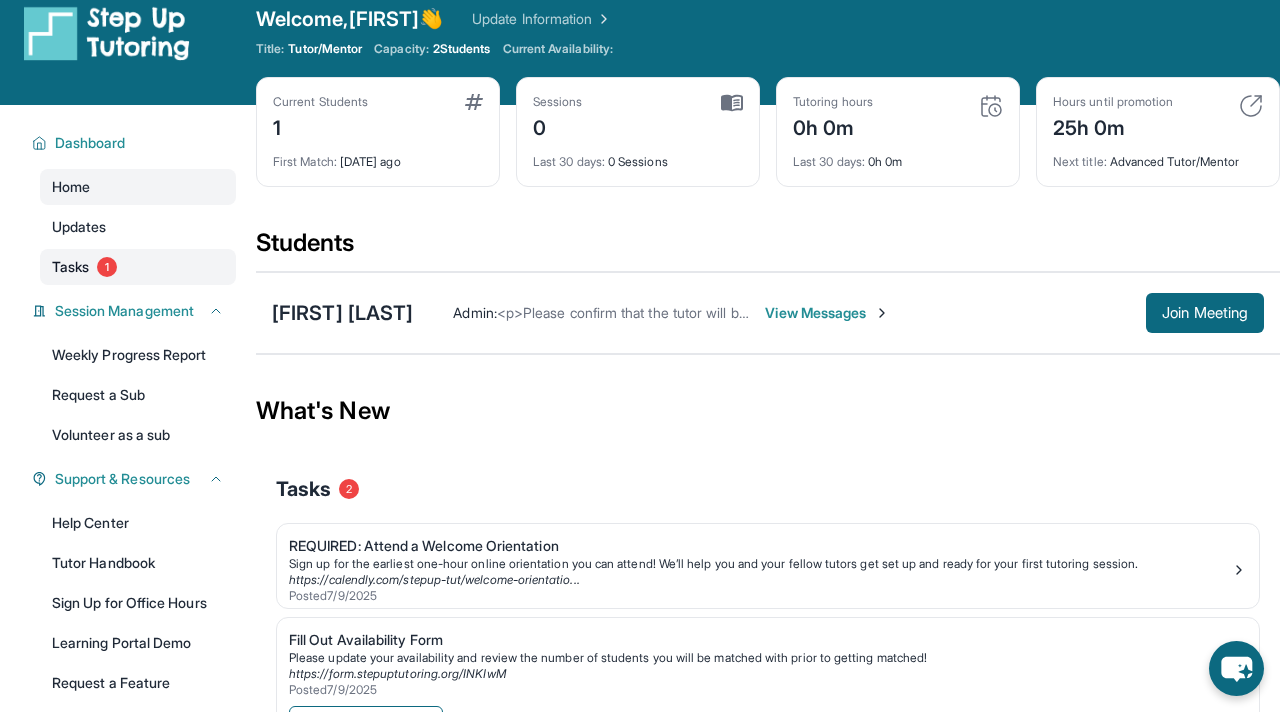 click on "Tasks 1" at bounding box center [138, 267] 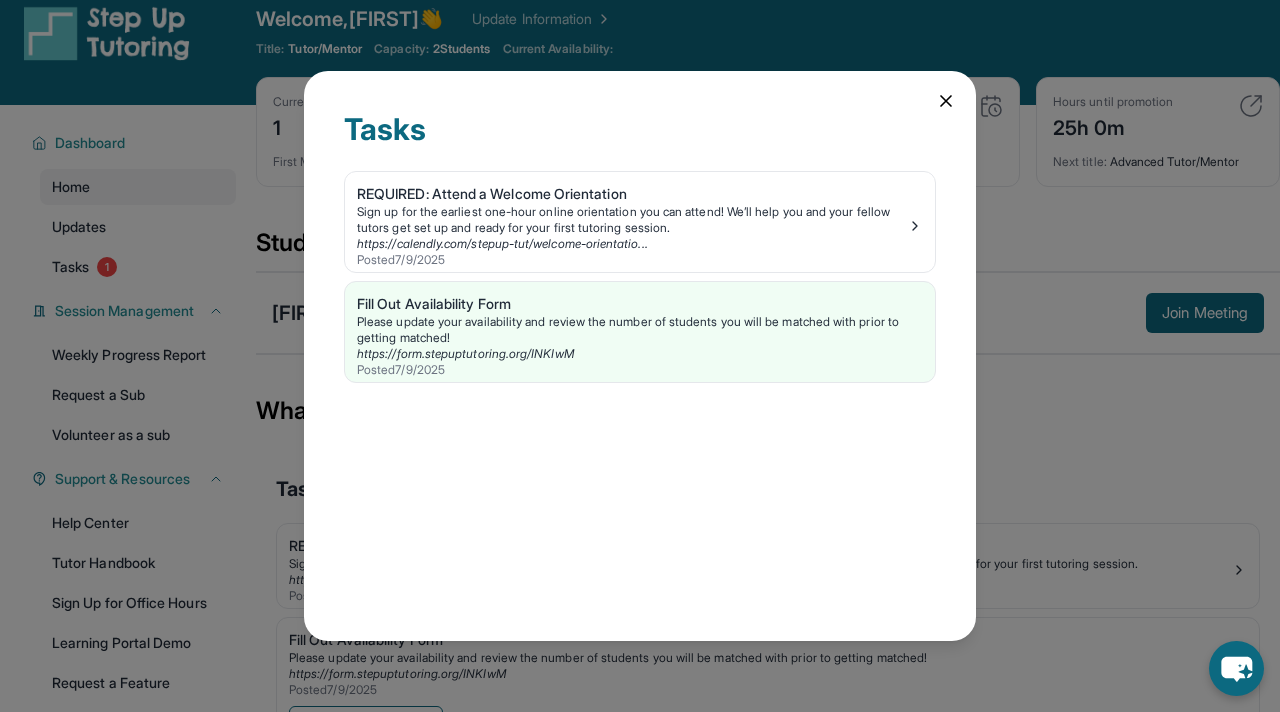 click on "Tasks REQUIRED: Attend a Welcome Orientation Sign up for the earliest one-hour online orientation you can attend! We’ll help you and your fellow tutors get set up and ready for your first tutoring session. https://calendly.com/stepup-tut/welcome-orientatio... Posted  7/9/2025 Fill Out Availability Form Please update your availability and review the number of students you will be matched with prior to getting matched! https://form.stepuptutoring.org/INKIwM Posted  7/9/2025" at bounding box center (640, 356) 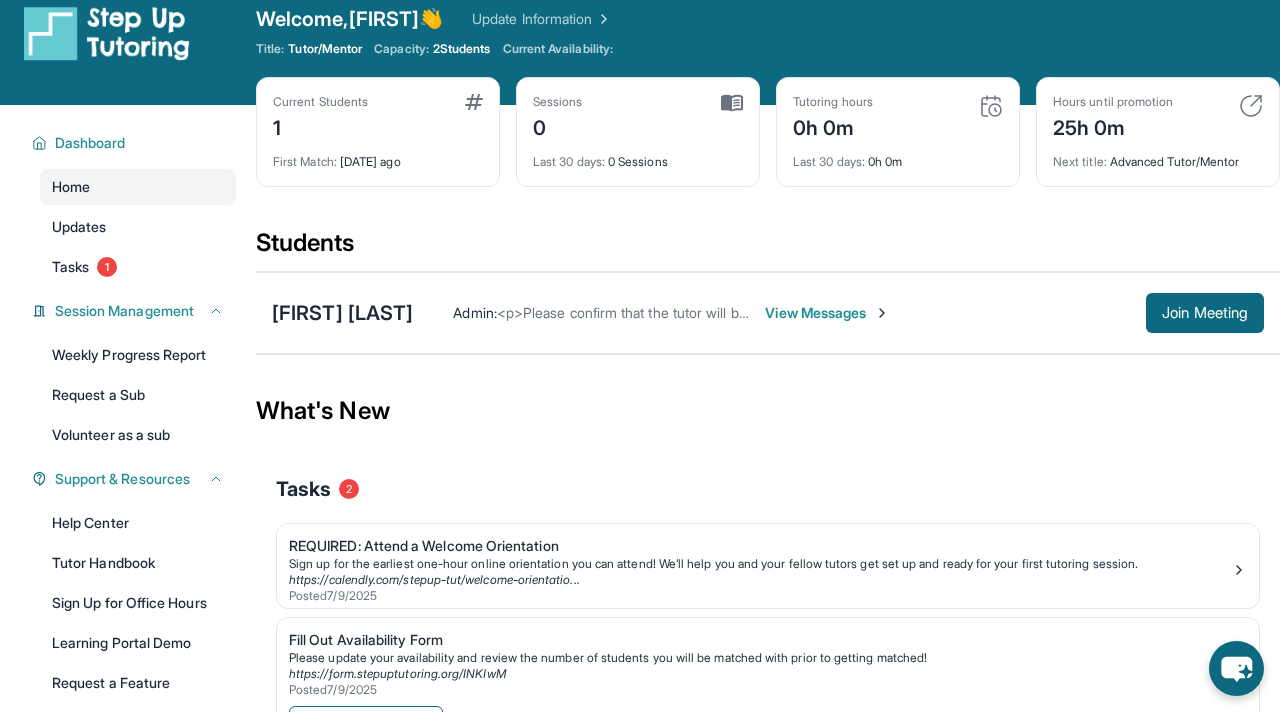 click on "Updates" at bounding box center [138, 227] 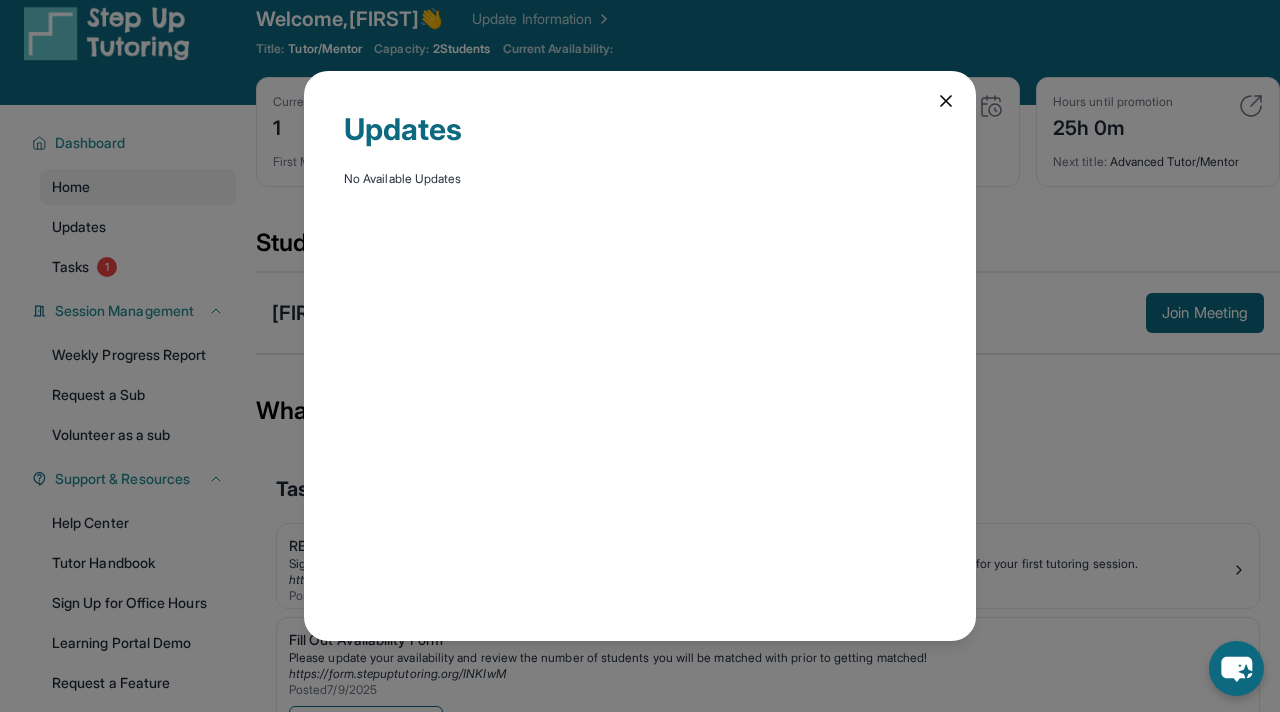 click on "Updates No Available Updates" at bounding box center [640, 356] 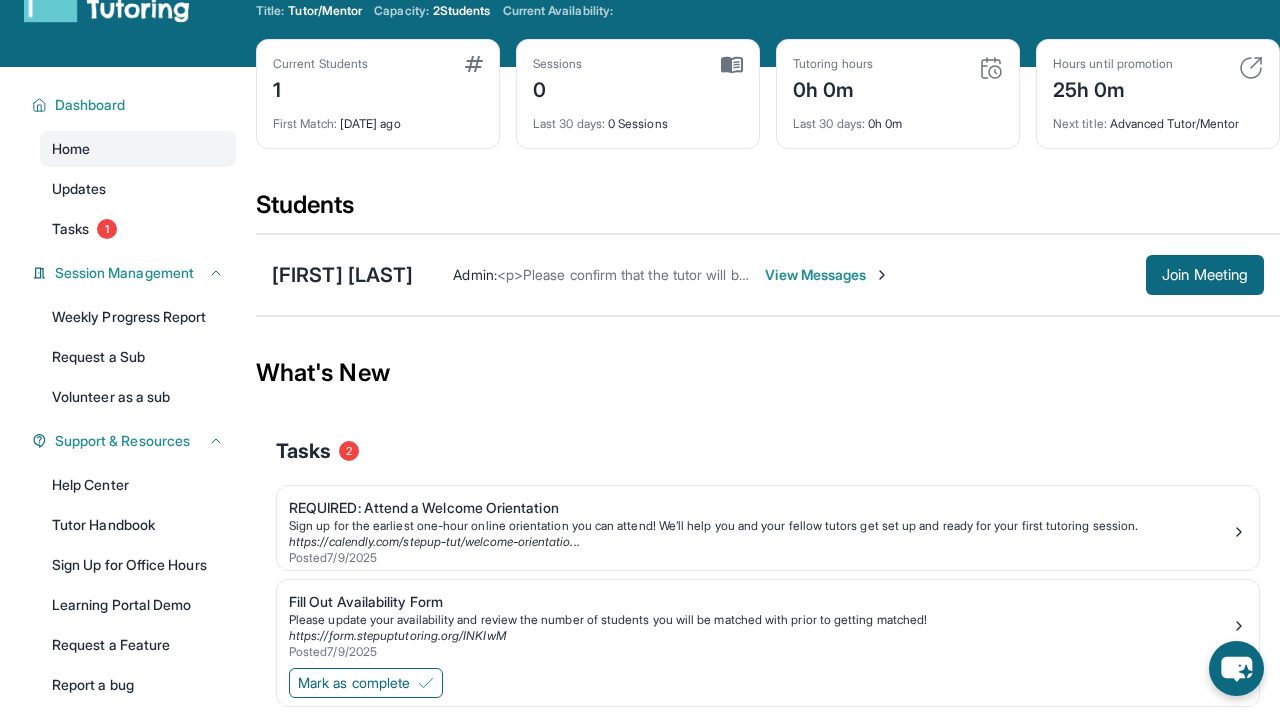 scroll, scrollTop: 152, scrollLeft: 0, axis: vertical 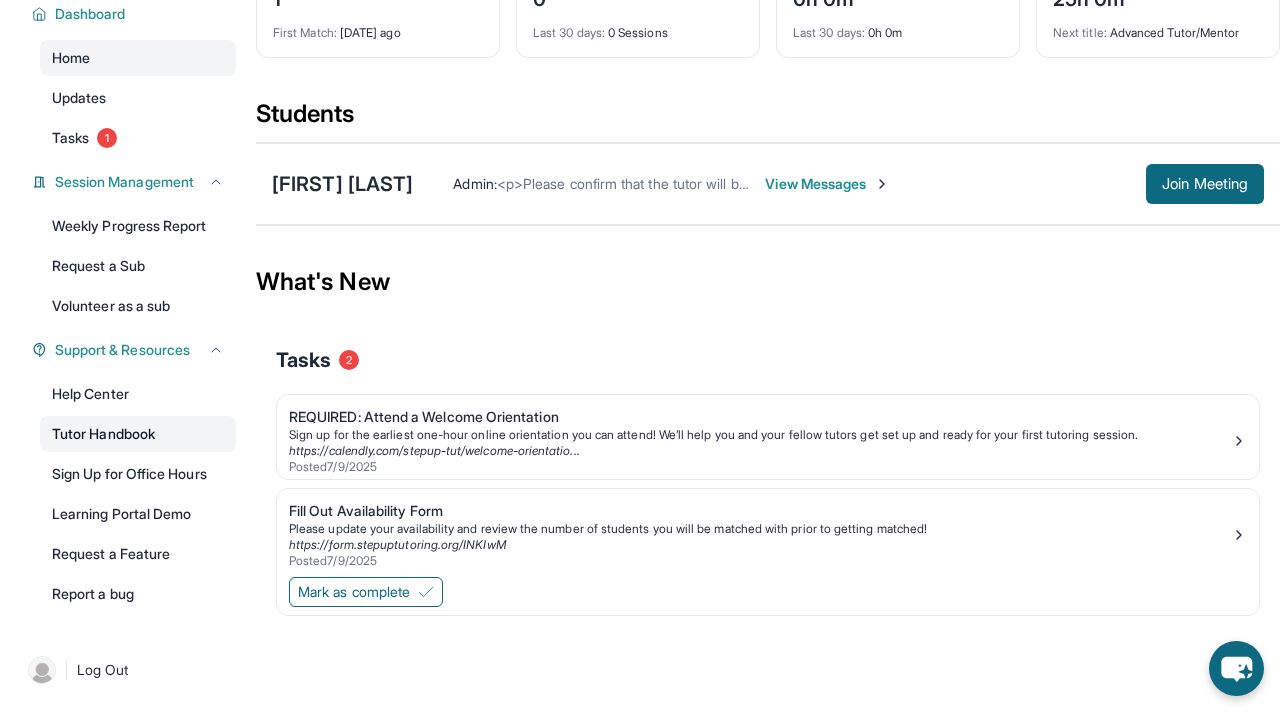 click on "Tutor Handbook" at bounding box center (138, 434) 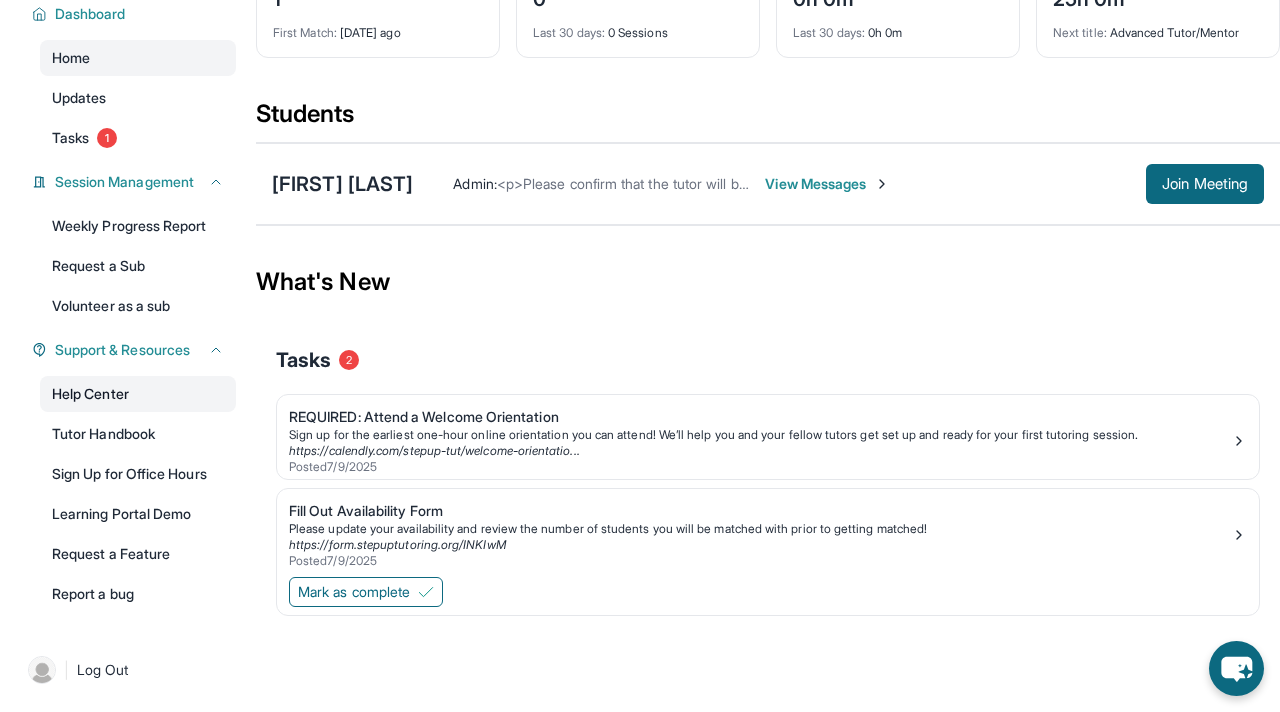 click on "Help Center" at bounding box center (138, 394) 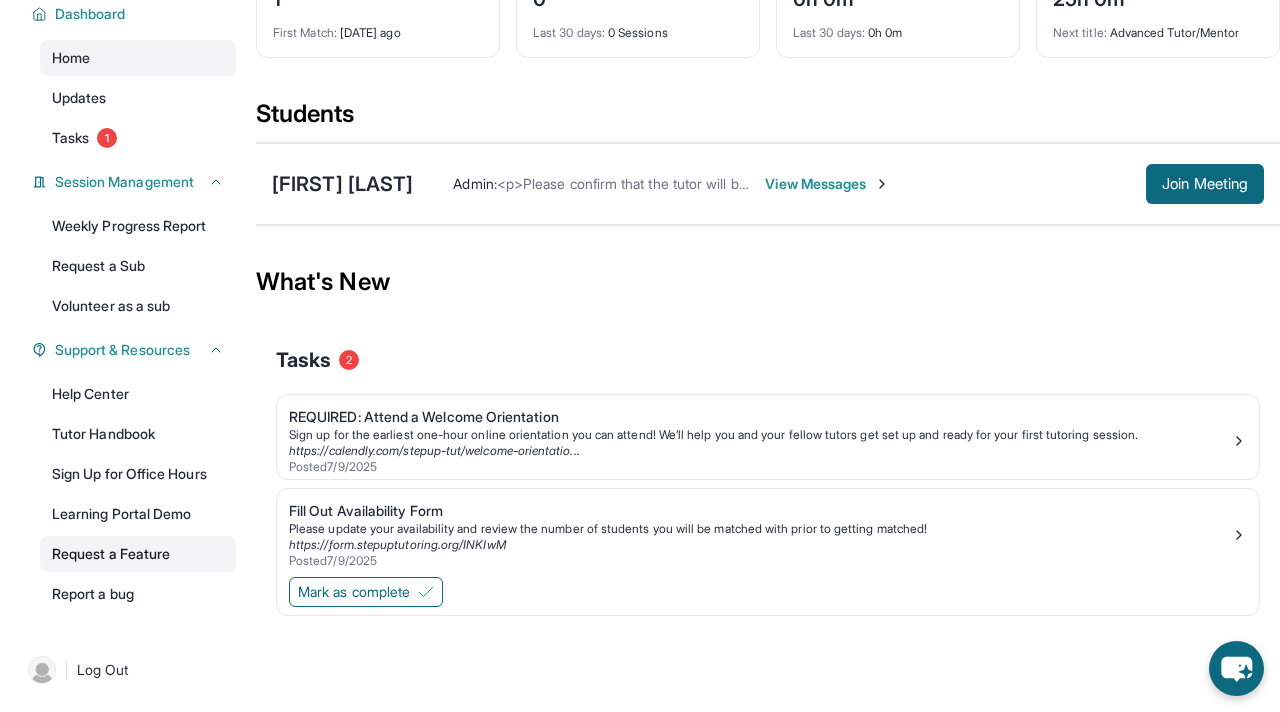 click on "Request a Feature" at bounding box center (138, 554) 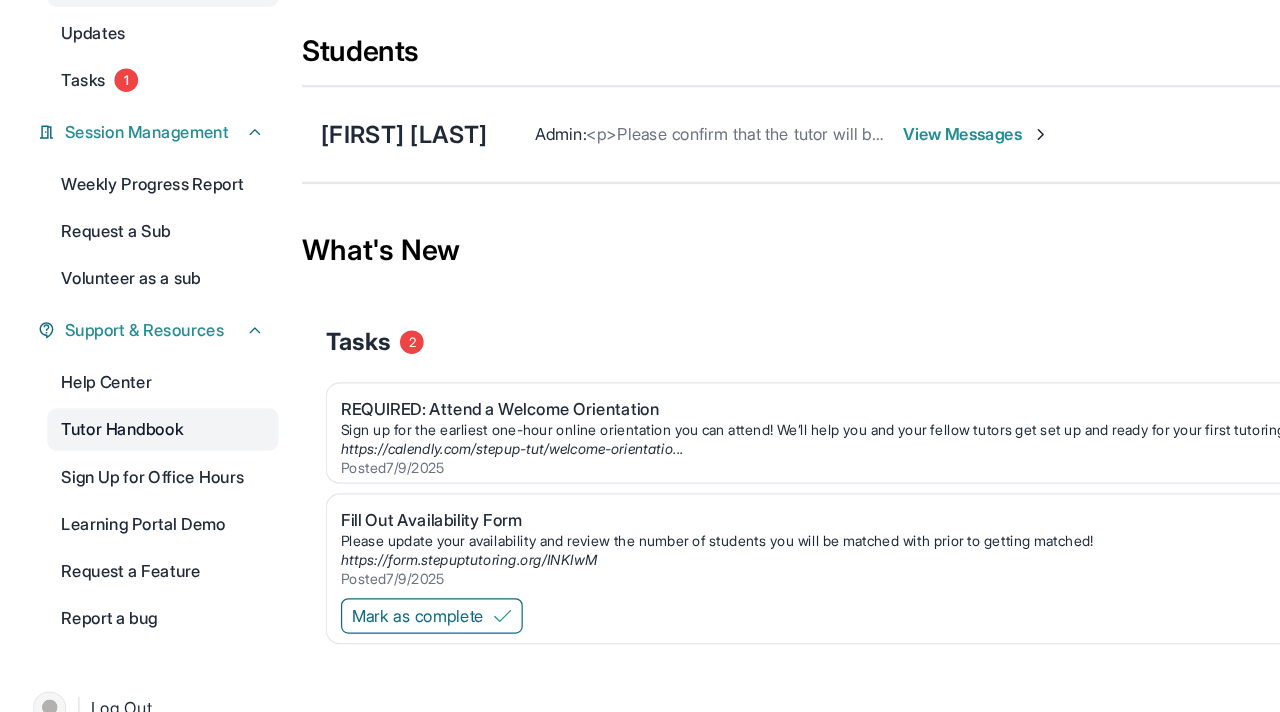 click on "Tutor Handbook" at bounding box center [138, 434] 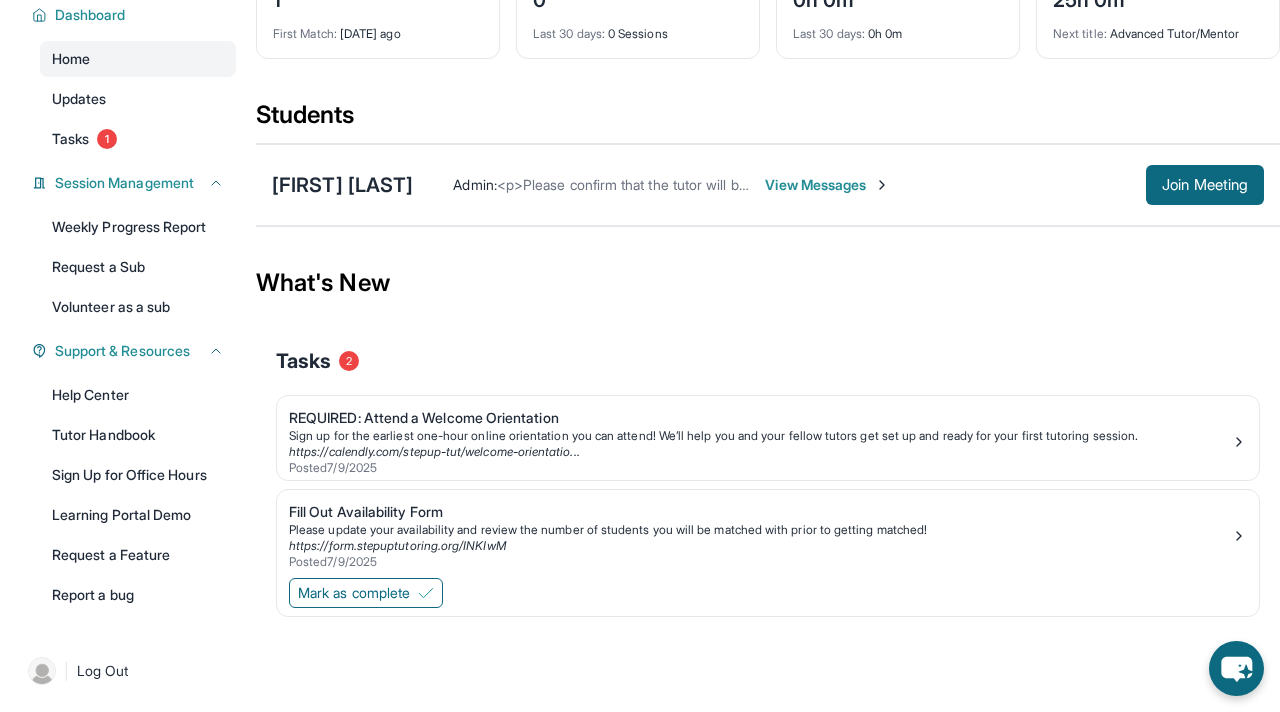 scroll, scrollTop: 0, scrollLeft: 0, axis: both 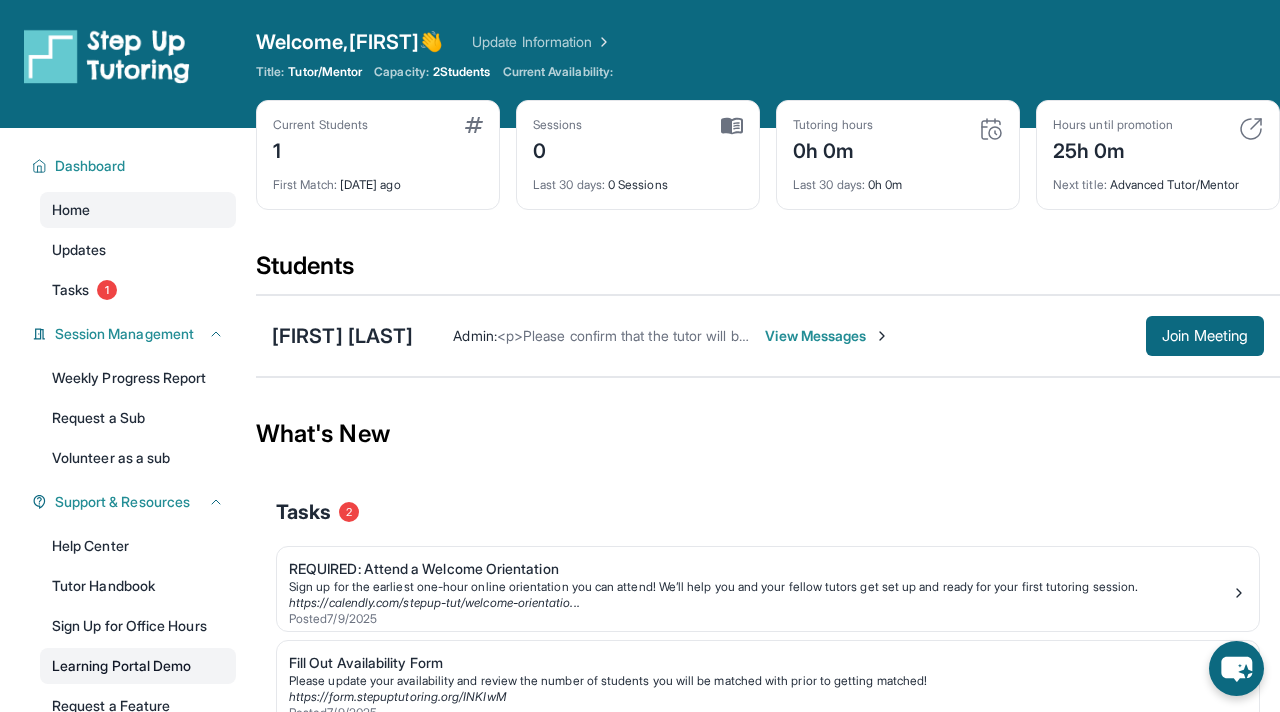 click on "Learning Portal Demo" at bounding box center (138, 666) 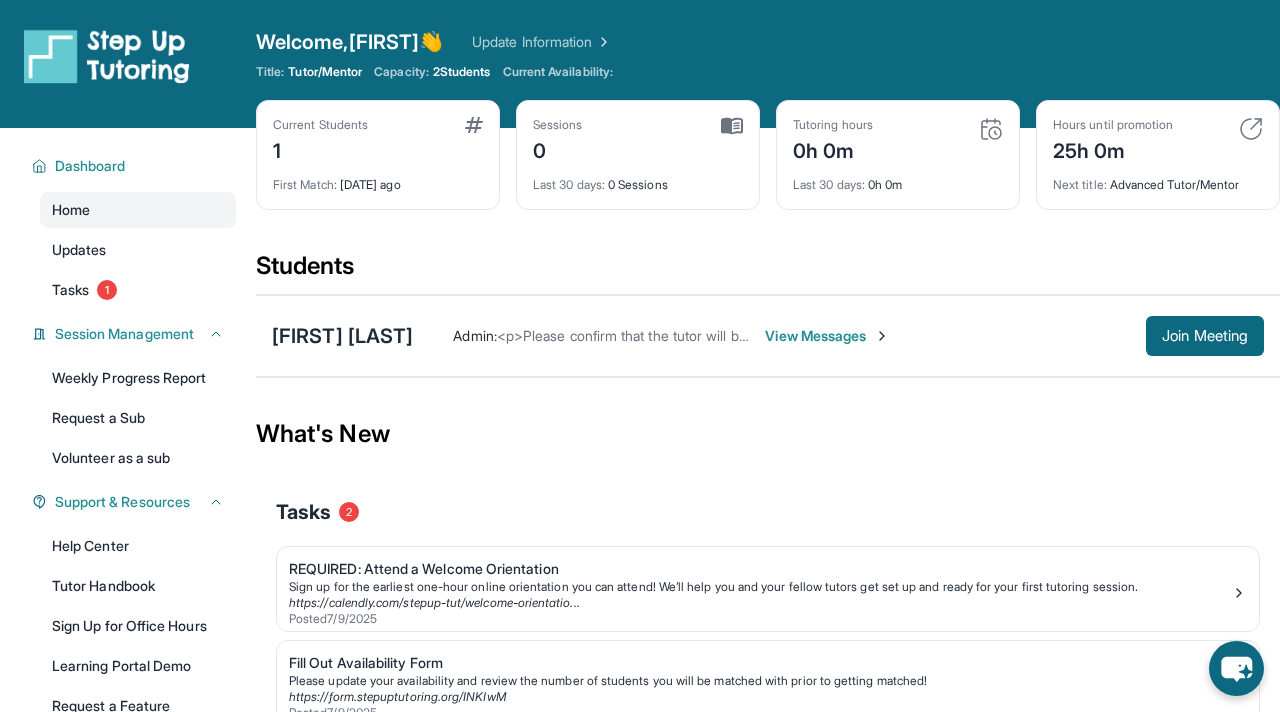 click on "Students" at bounding box center (768, 272) 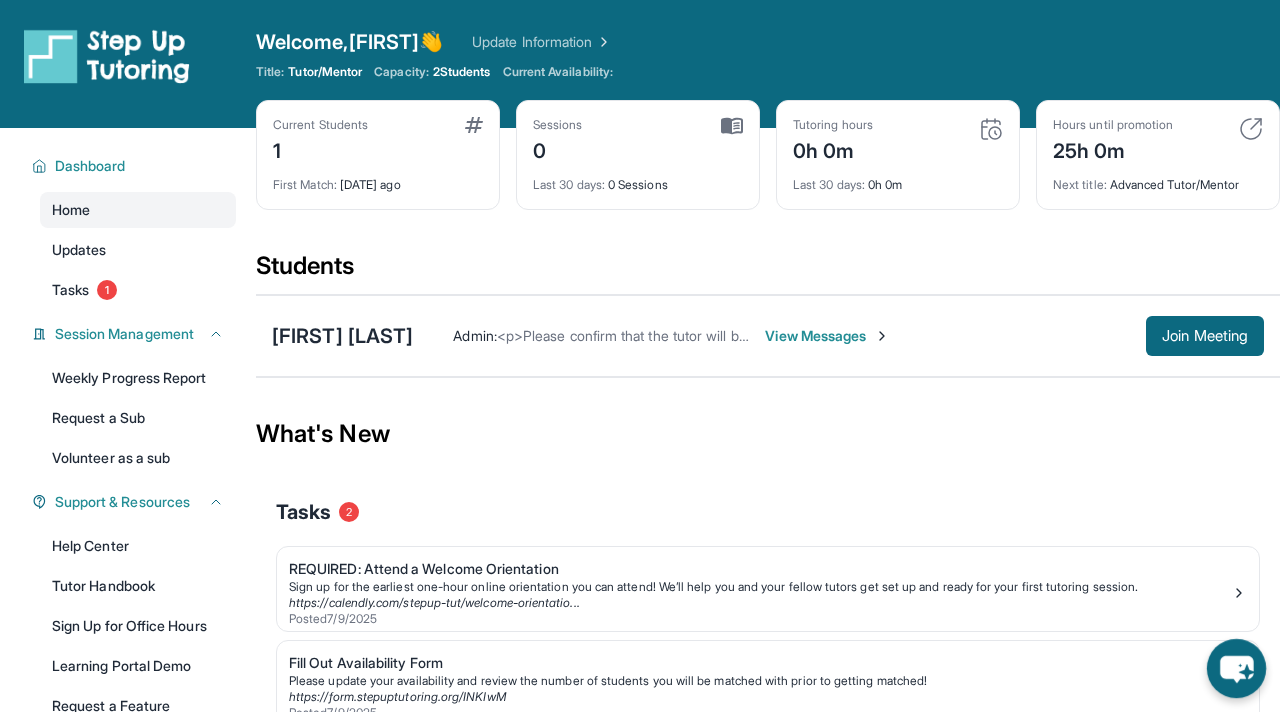 click 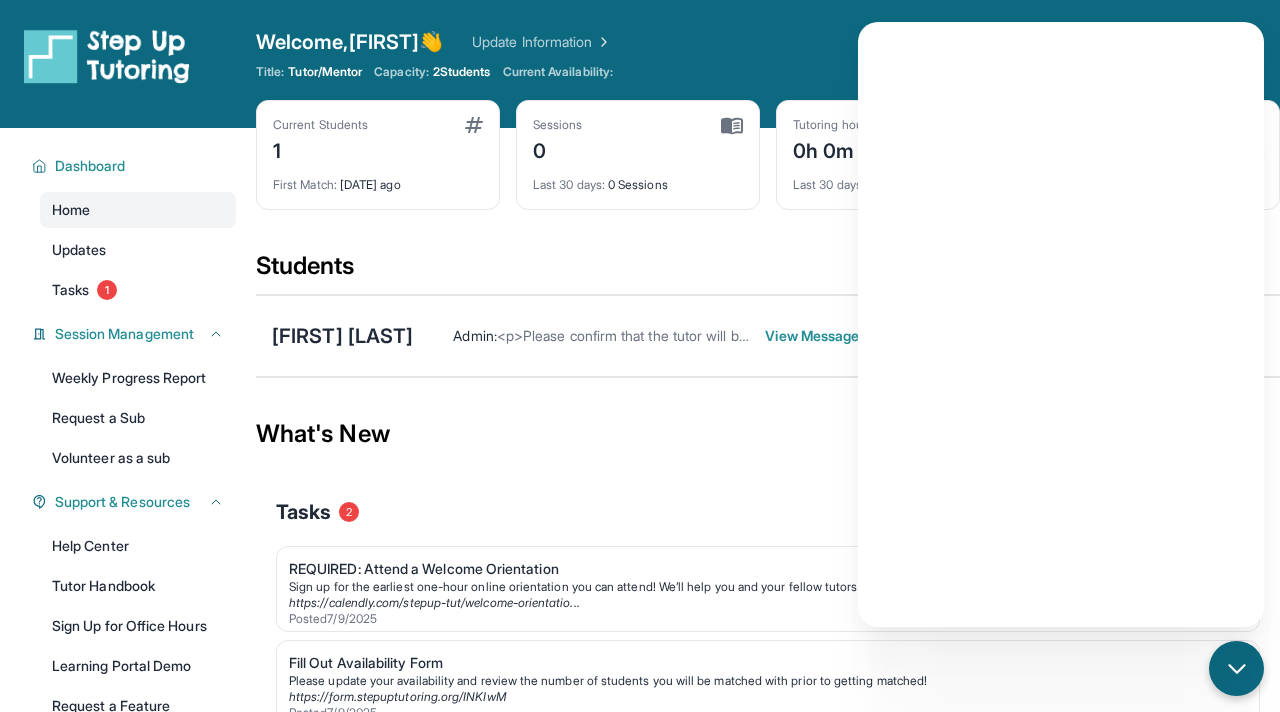 scroll, scrollTop: 10, scrollLeft: 0, axis: vertical 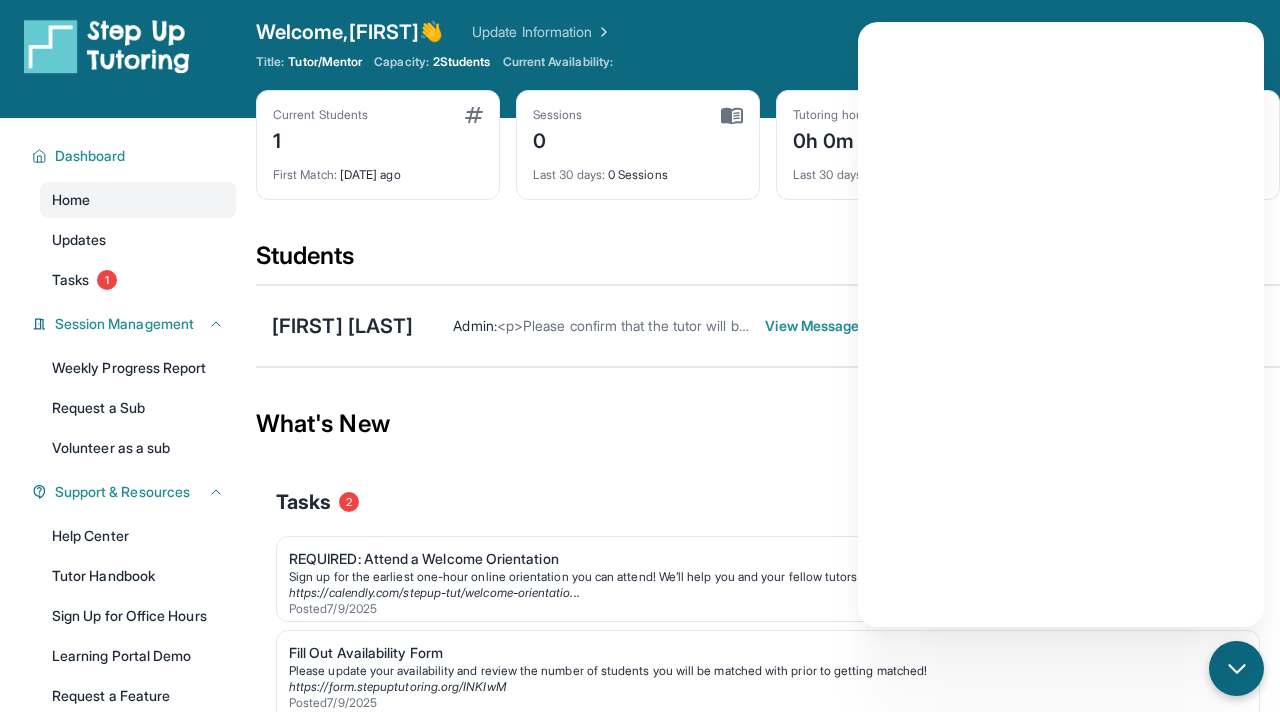 click on "What's New" at bounding box center [768, 424] 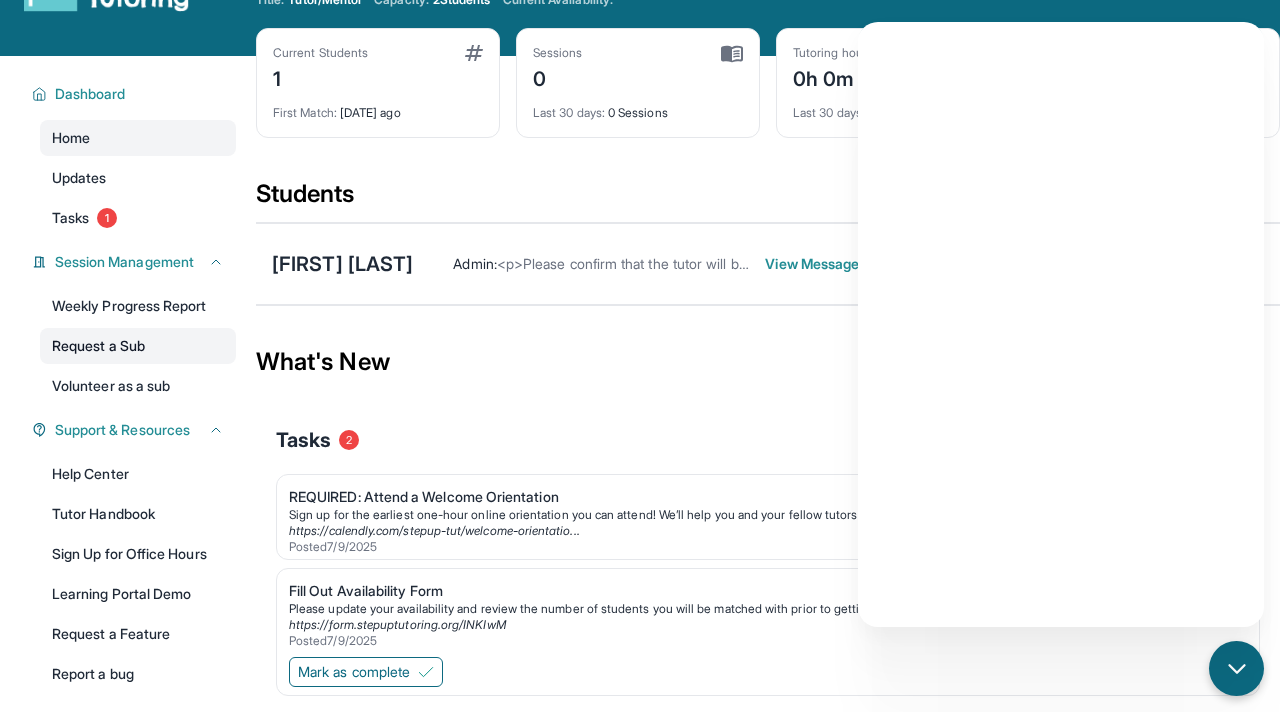 scroll, scrollTop: 73, scrollLeft: 0, axis: vertical 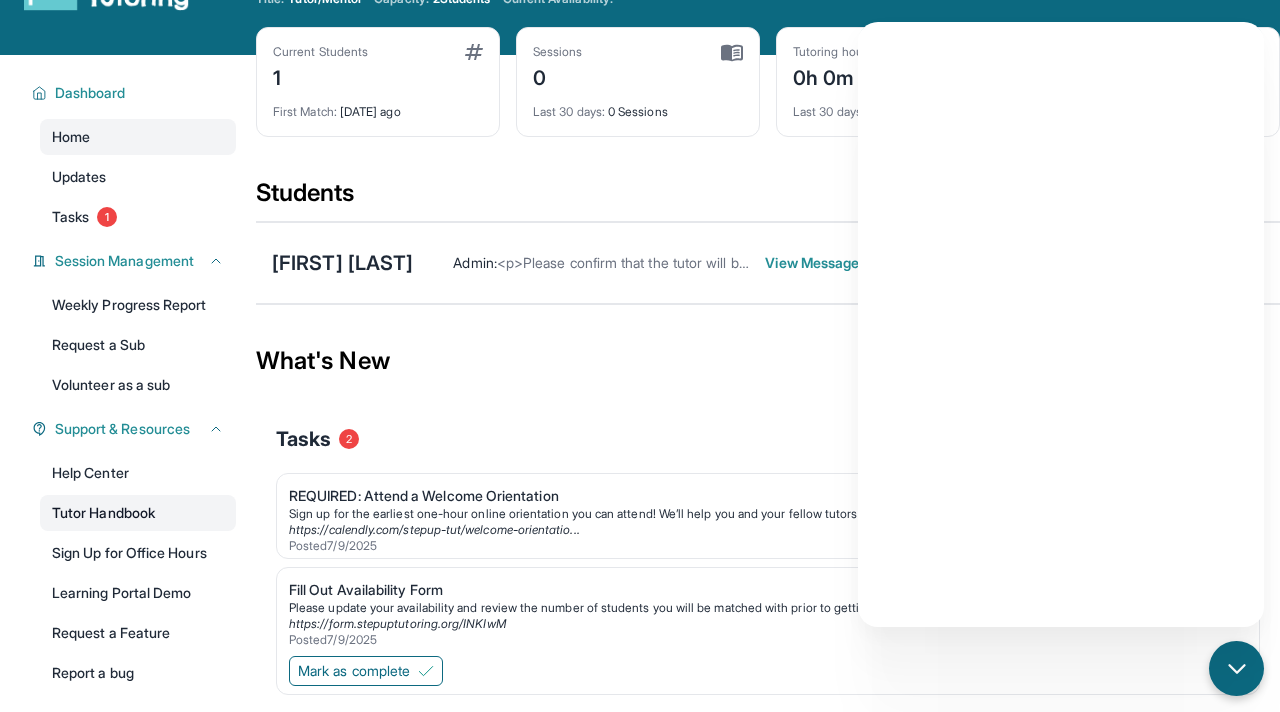 click on "Tutor Handbook" at bounding box center [138, 513] 